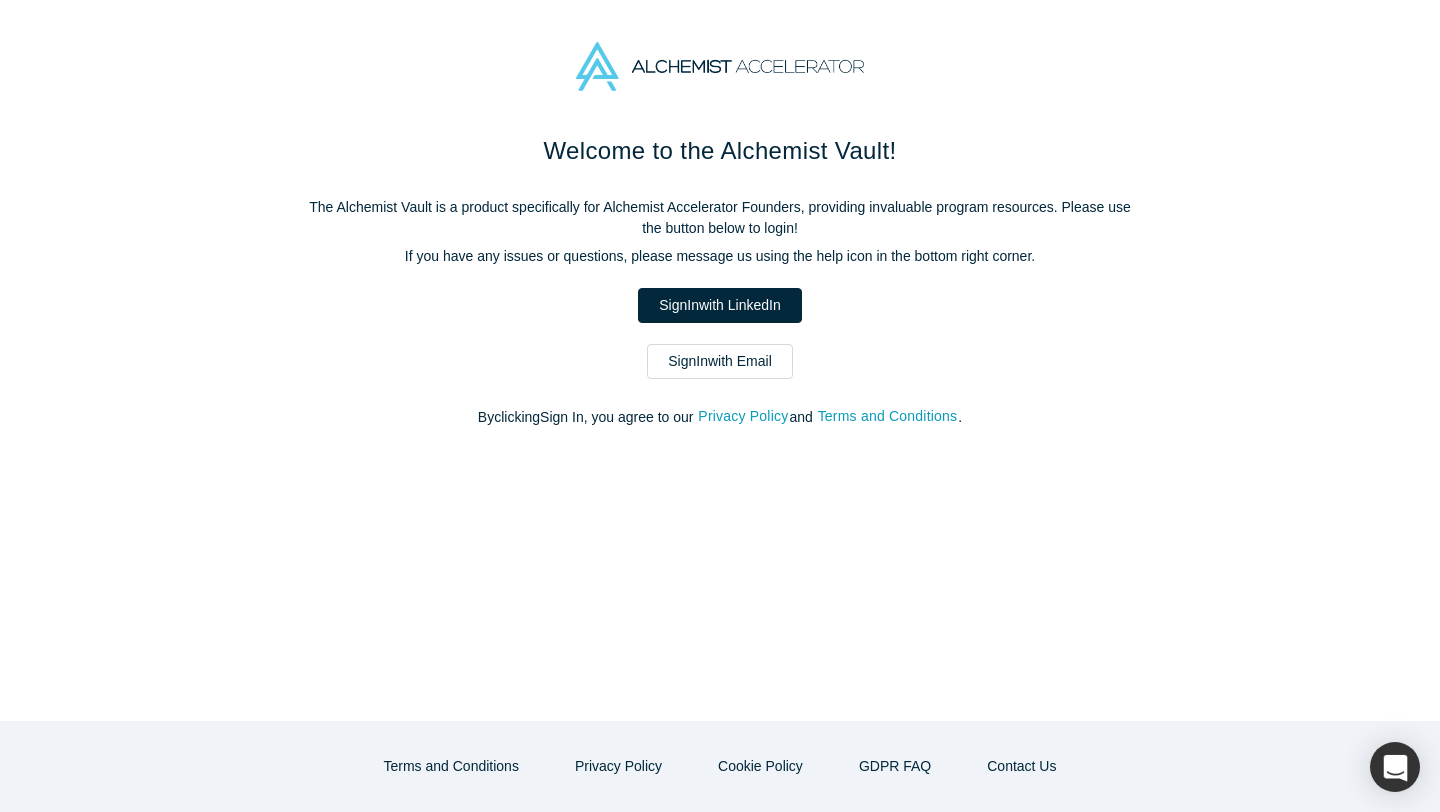 scroll, scrollTop: 0, scrollLeft: 0, axis: both 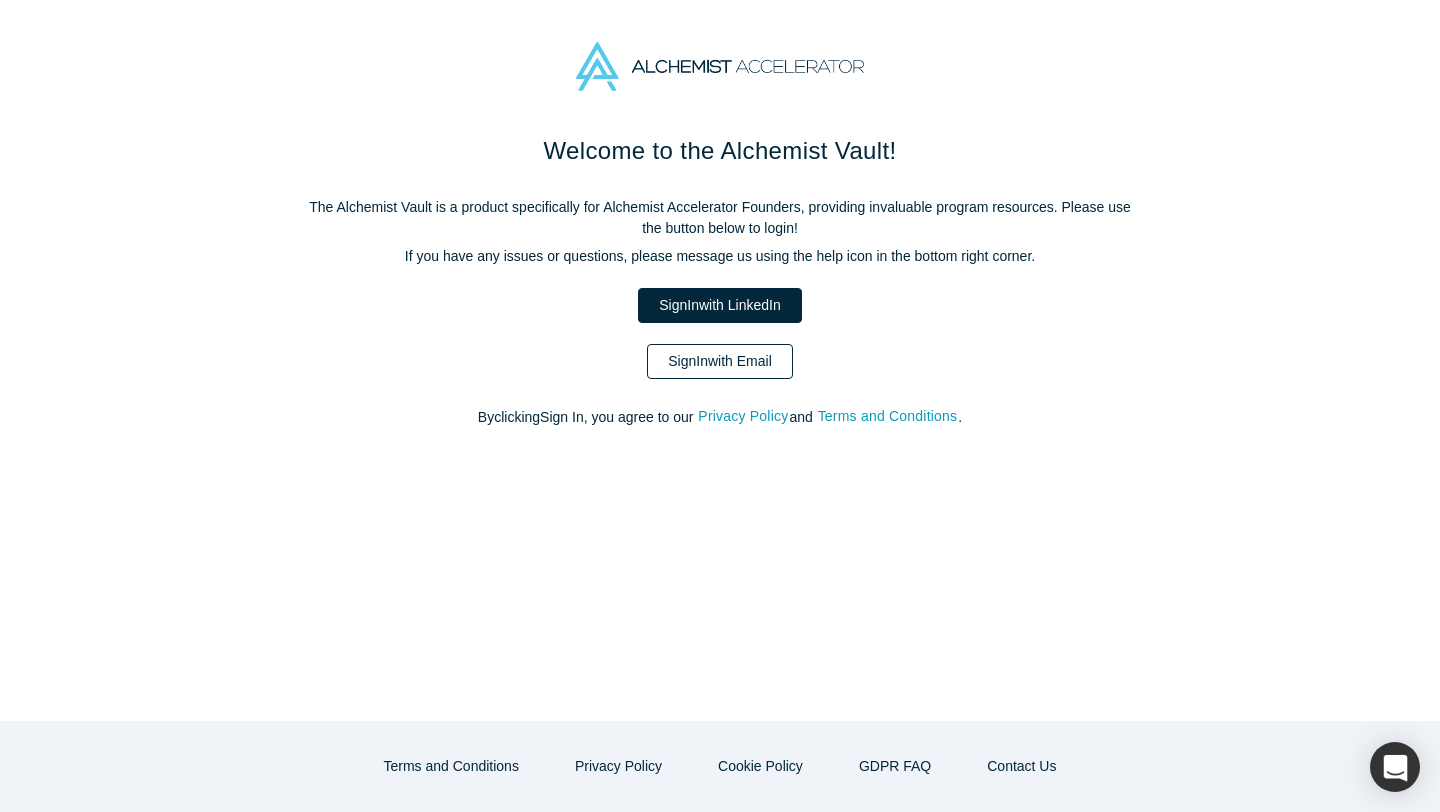 click on "Sign  In  with Email" at bounding box center [720, 361] 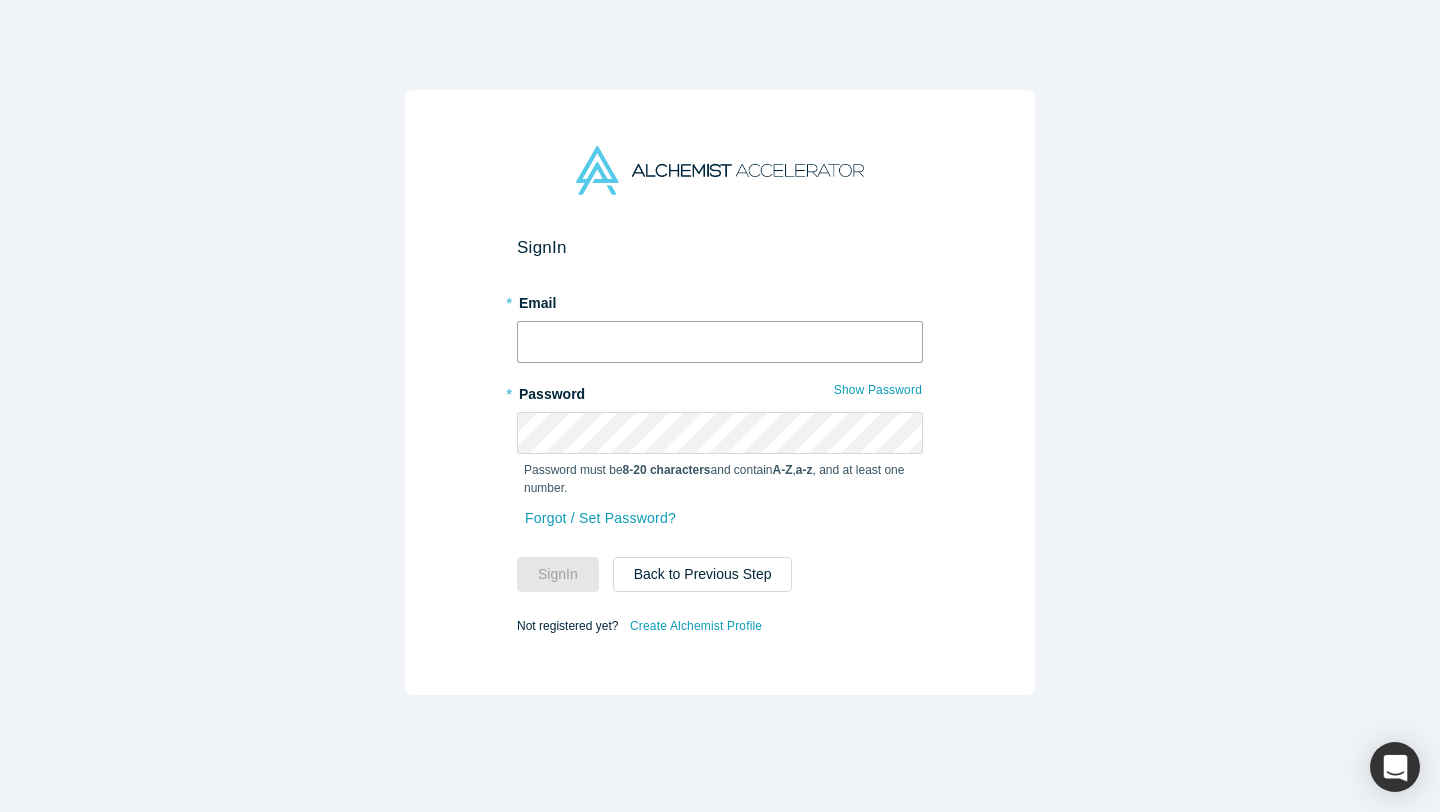 click at bounding box center [720, 342] 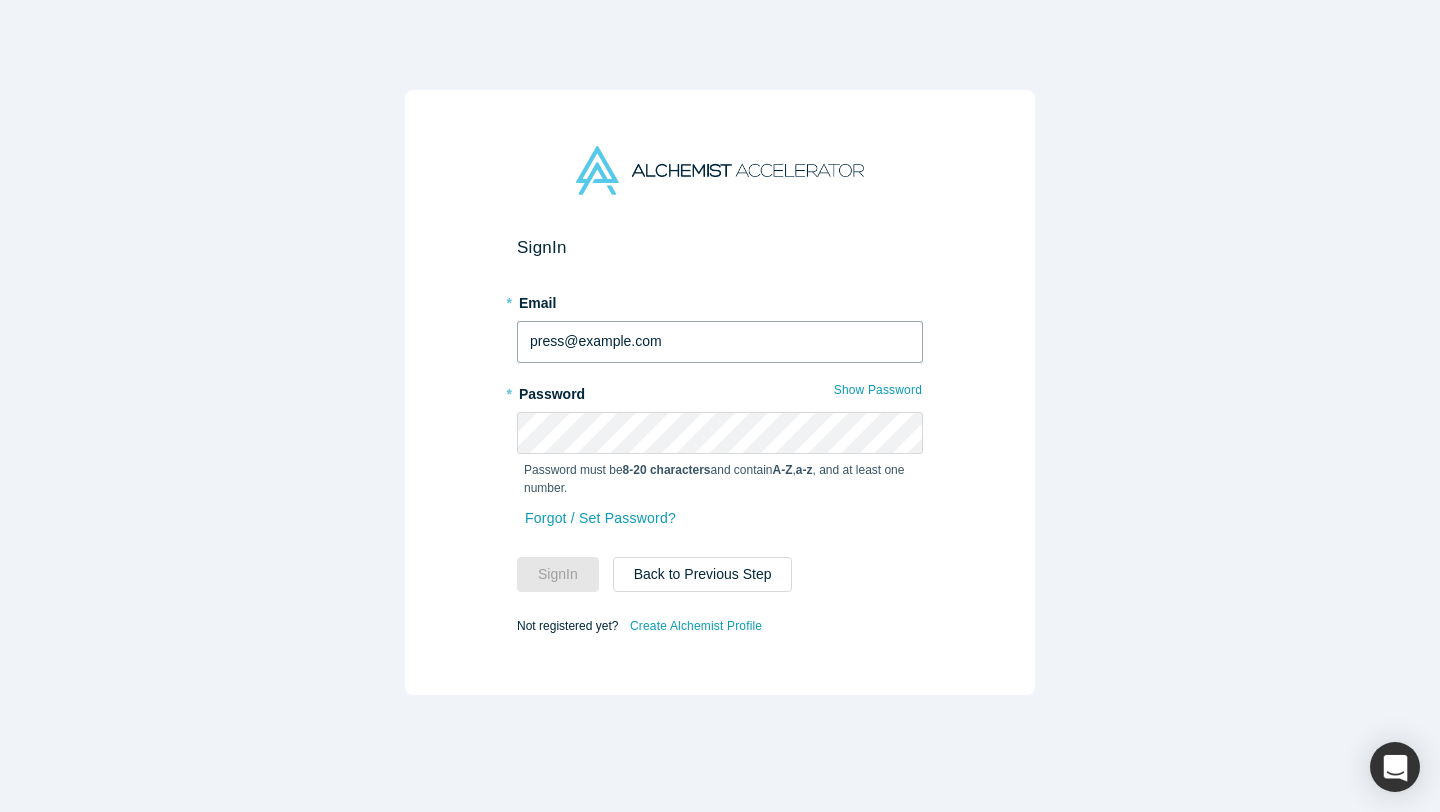 type on "press@example.com" 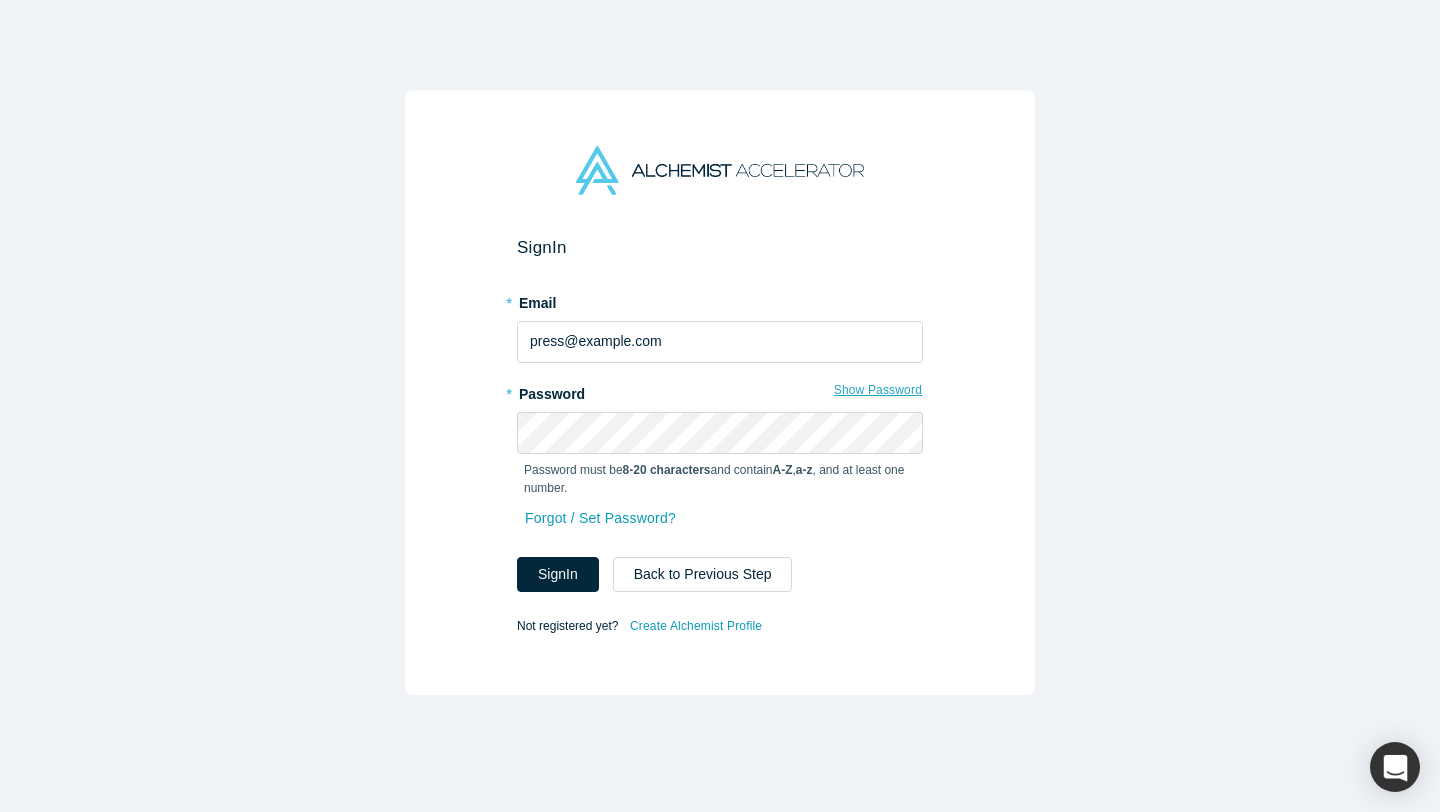 click on "Show Password" at bounding box center [878, 390] 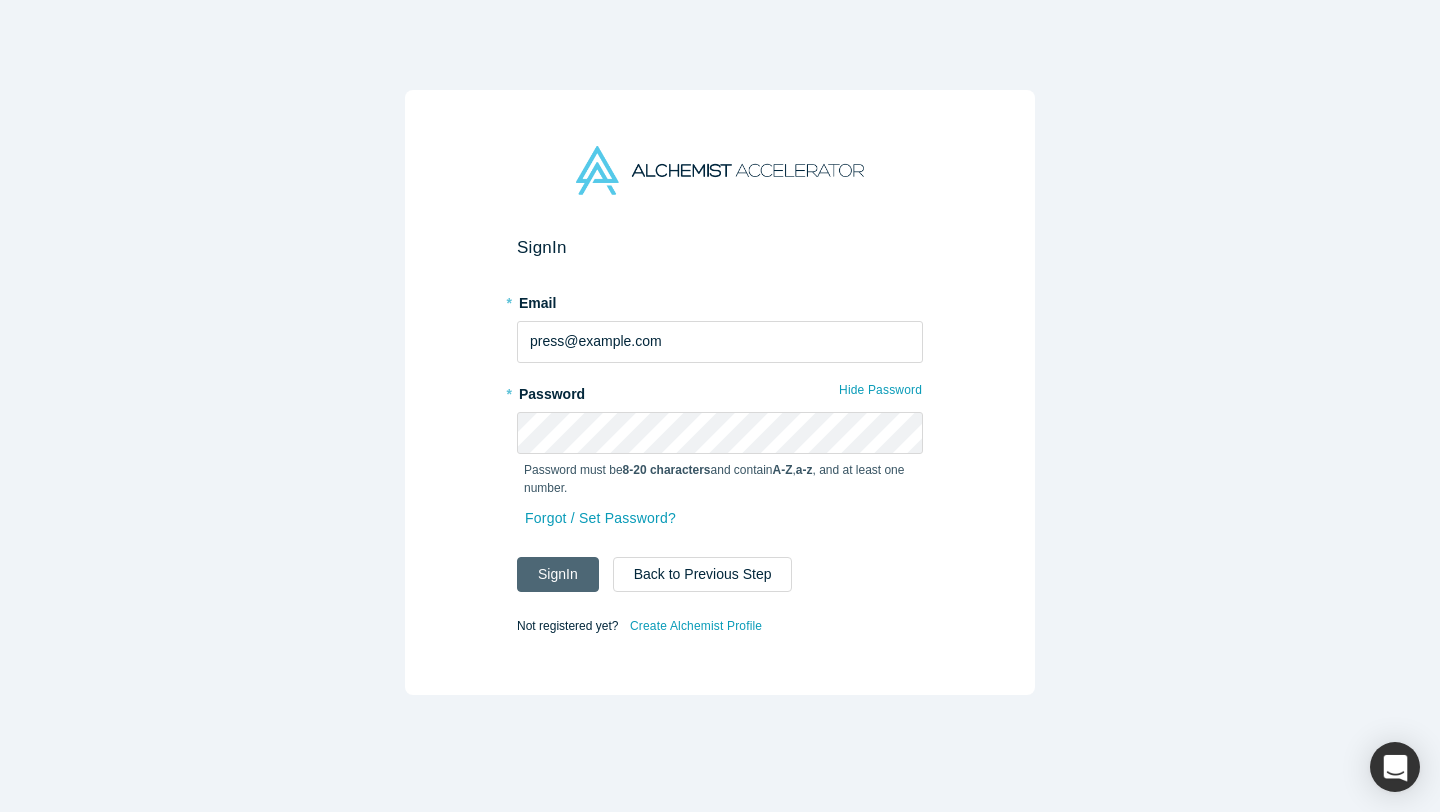 click on "Sign  In" at bounding box center [558, 574] 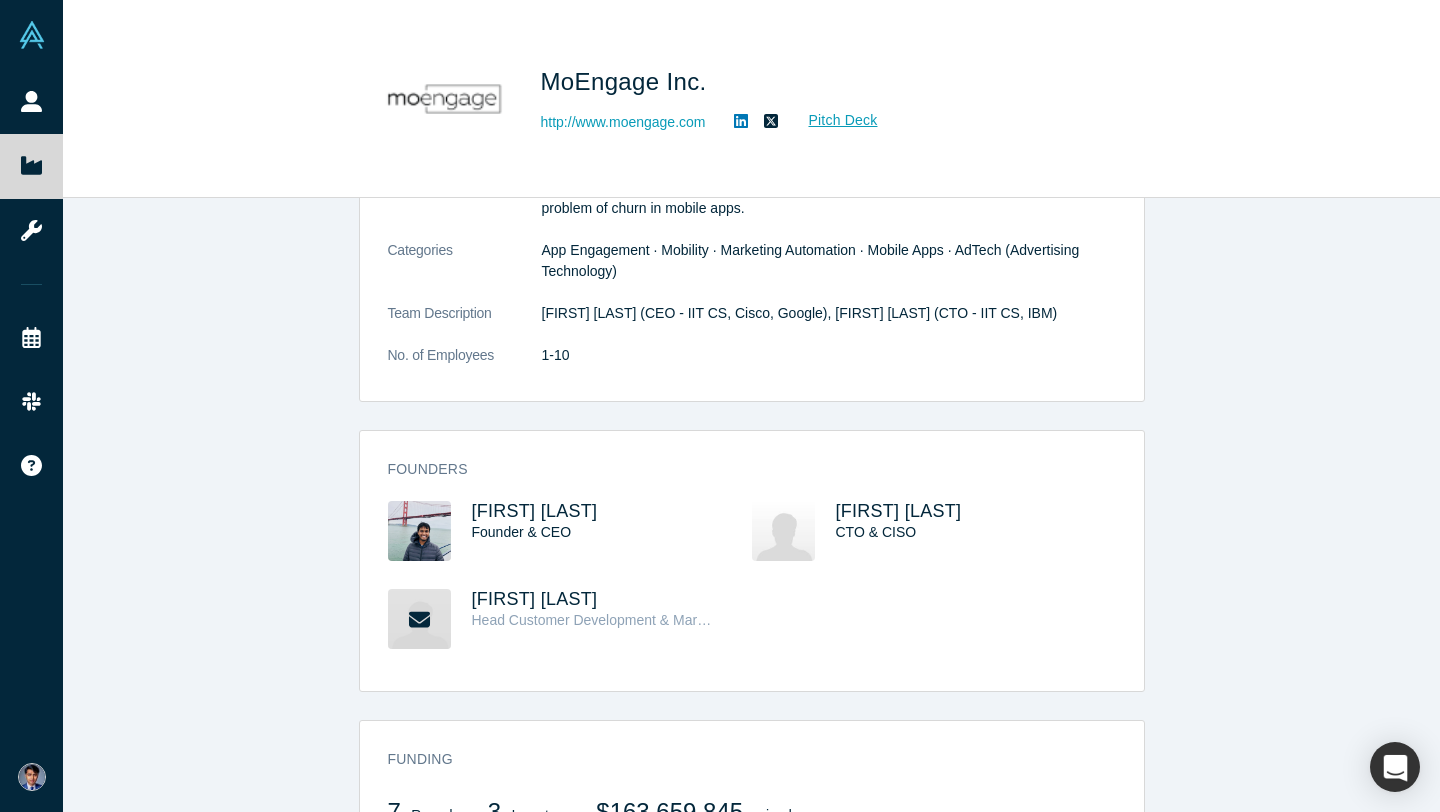 scroll, scrollTop: 310, scrollLeft: 0, axis: vertical 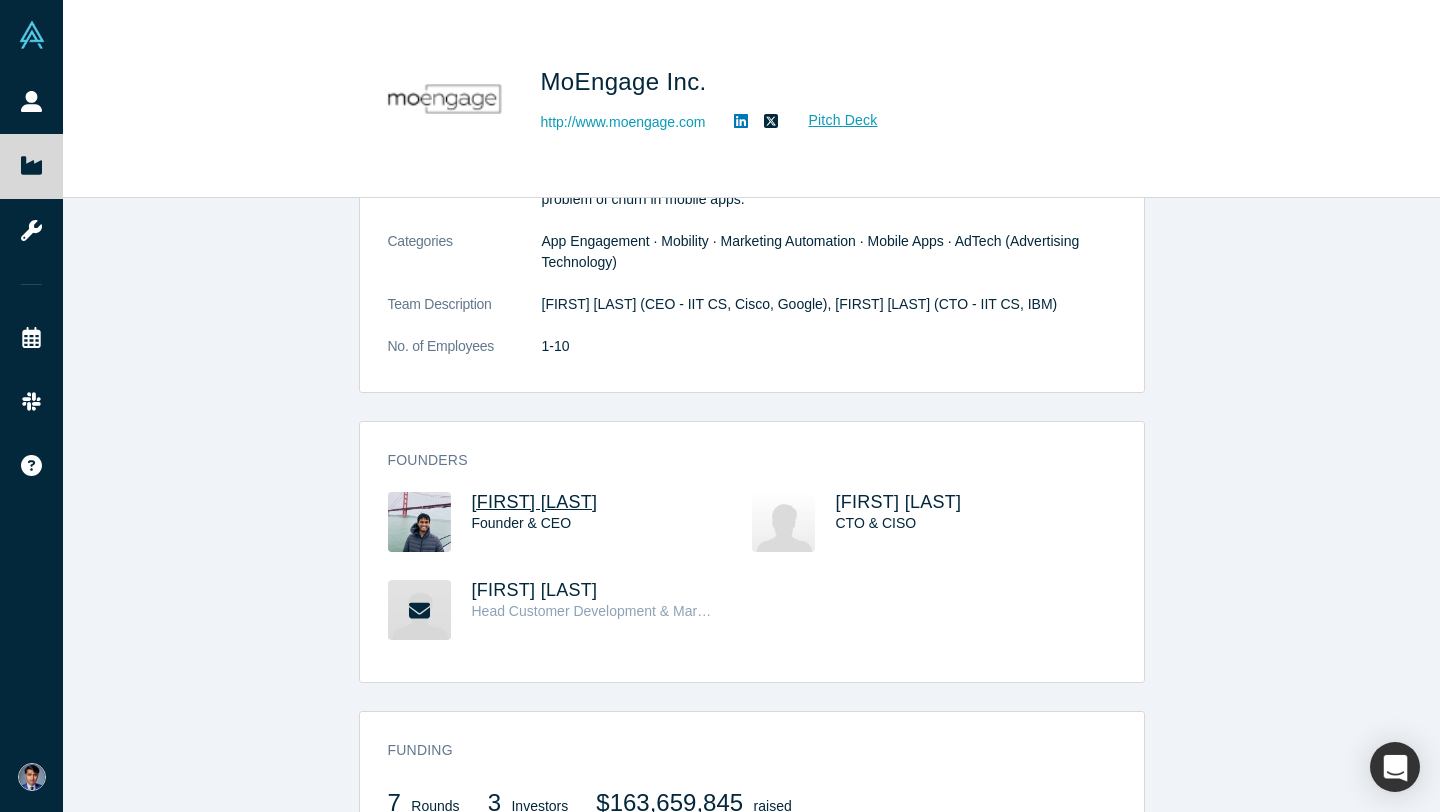 click on "[FIRST] [LAST]" at bounding box center (535, 502) 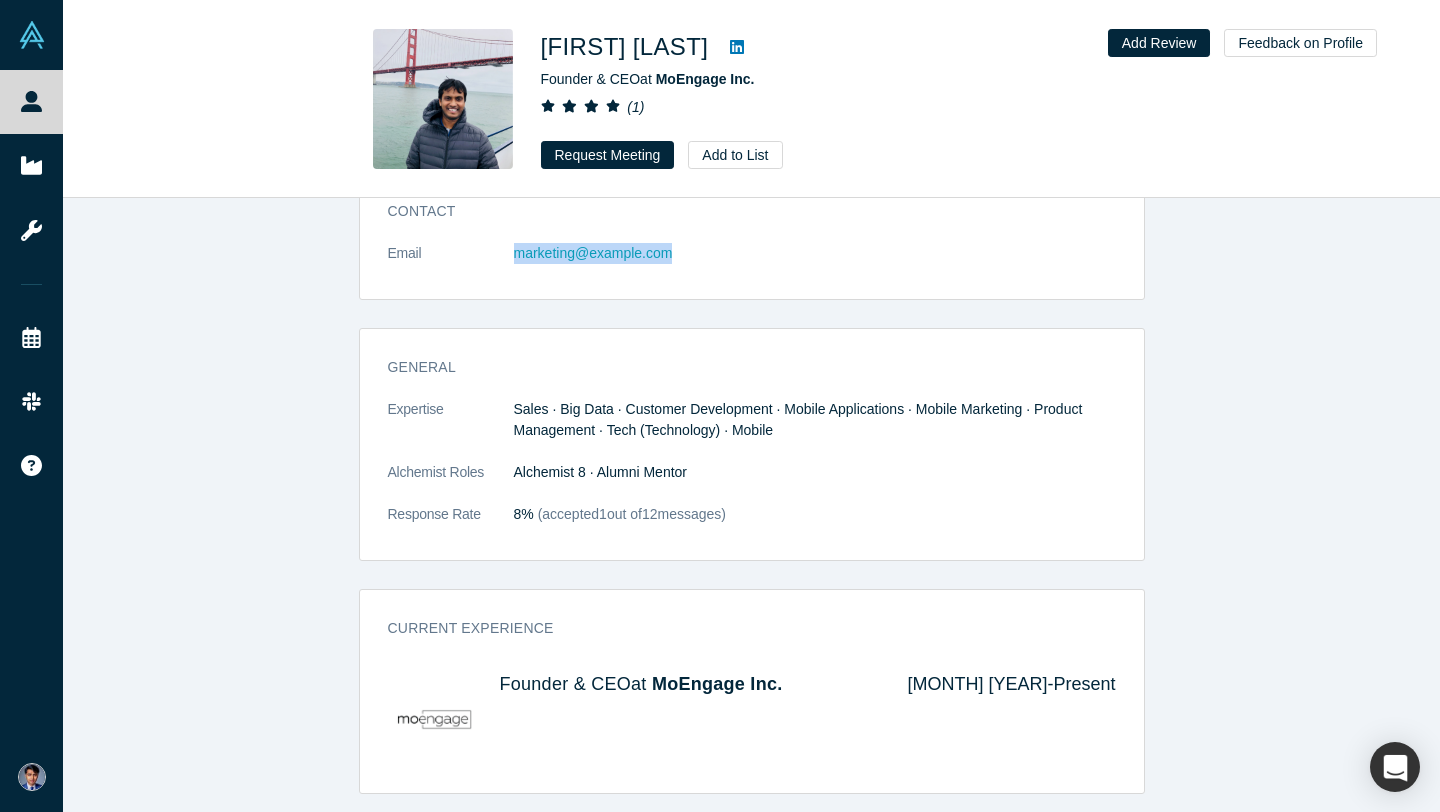 scroll, scrollTop: 226, scrollLeft: 0, axis: vertical 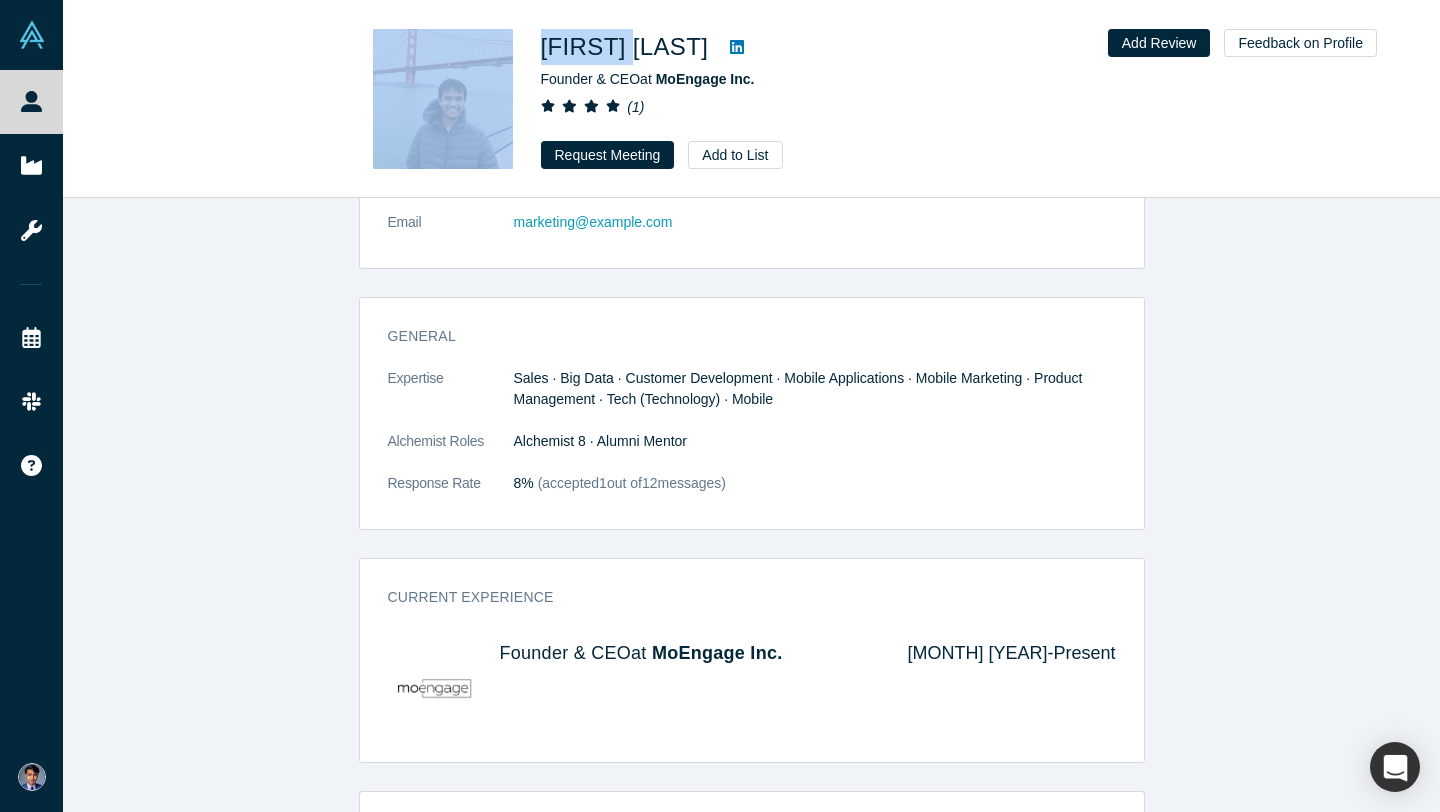 drag, startPoint x: 628, startPoint y: 50, endPoint x: 517, endPoint y: 49, distance: 111.0045 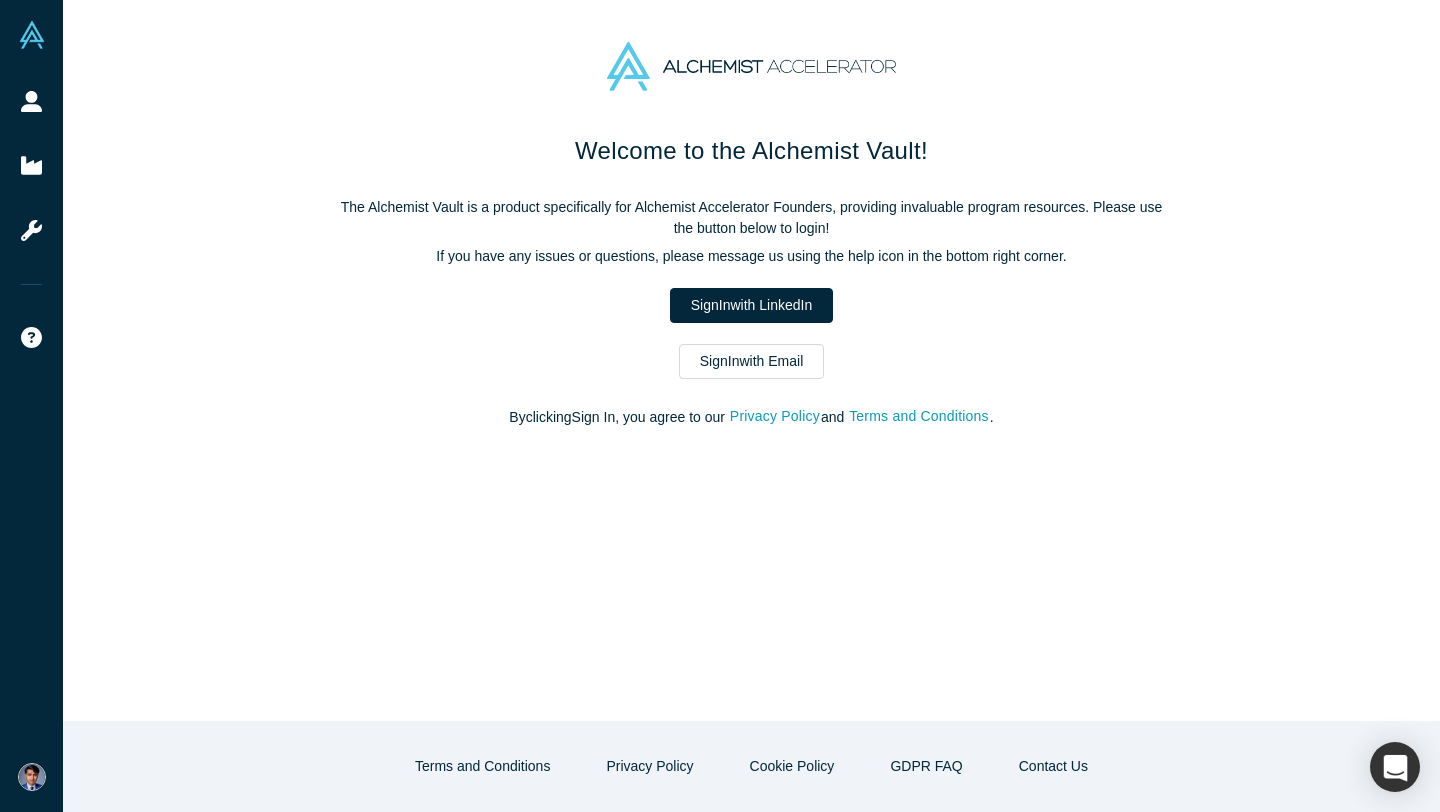 scroll, scrollTop: 0, scrollLeft: 0, axis: both 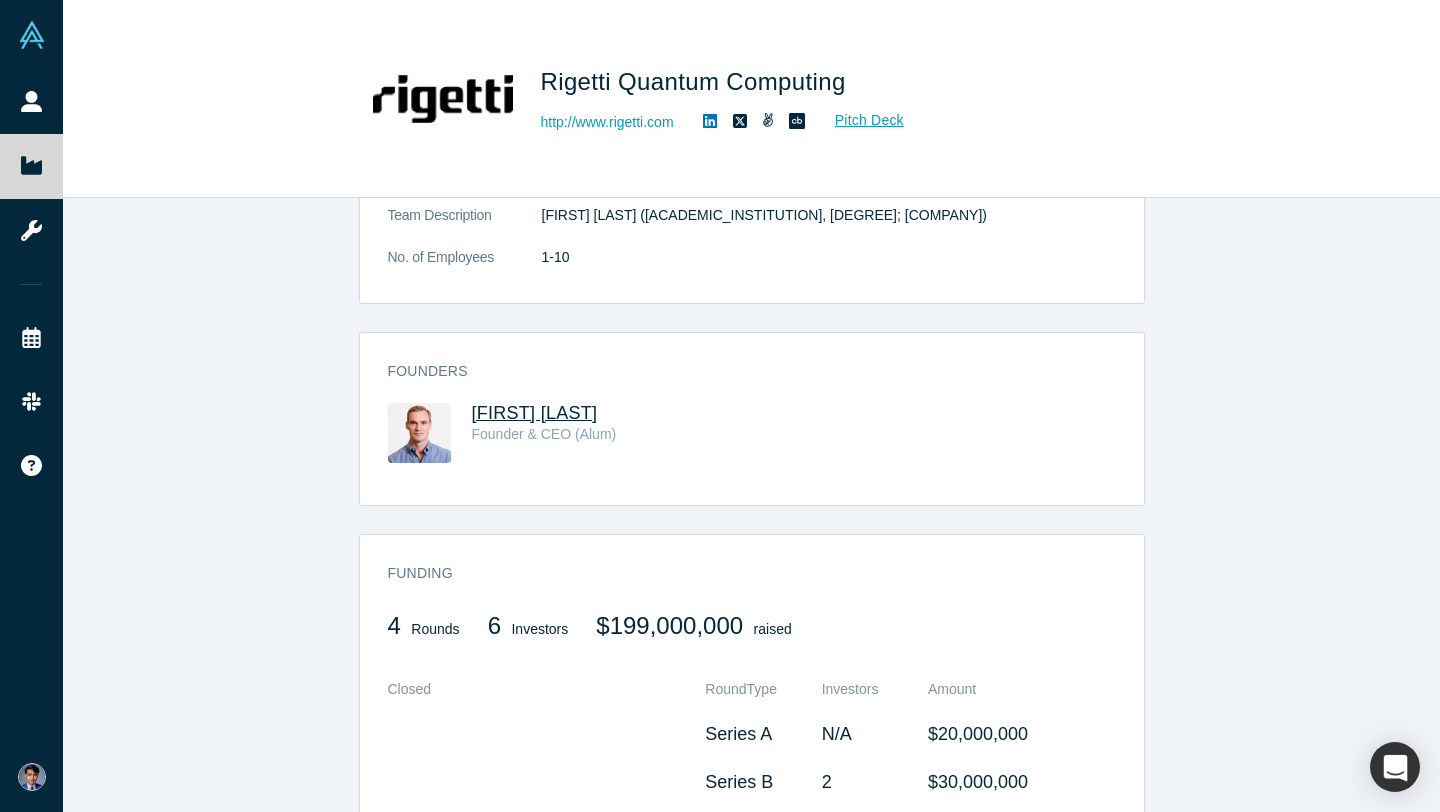 click on "Chad Rigetti" at bounding box center (535, 413) 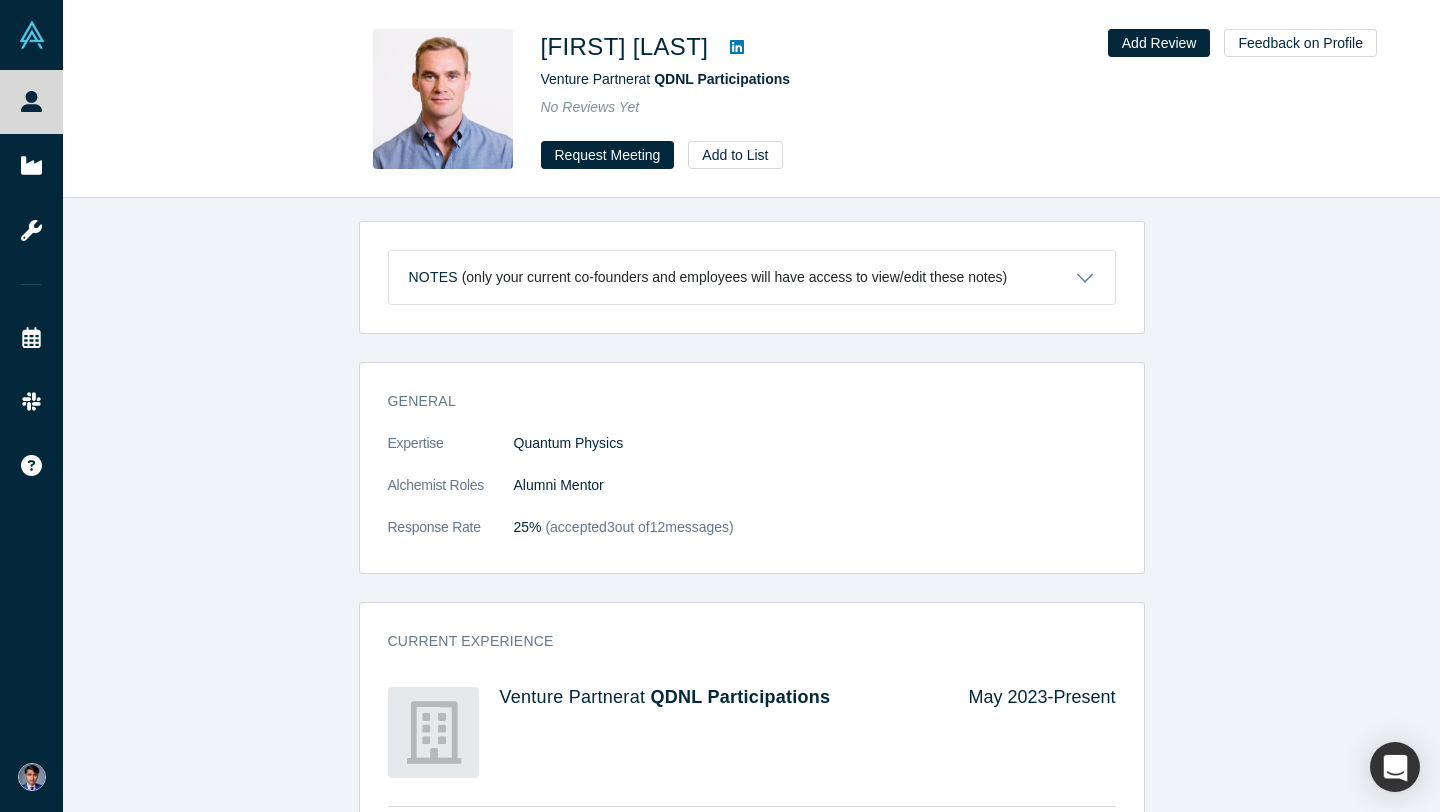 scroll, scrollTop: 0, scrollLeft: 0, axis: both 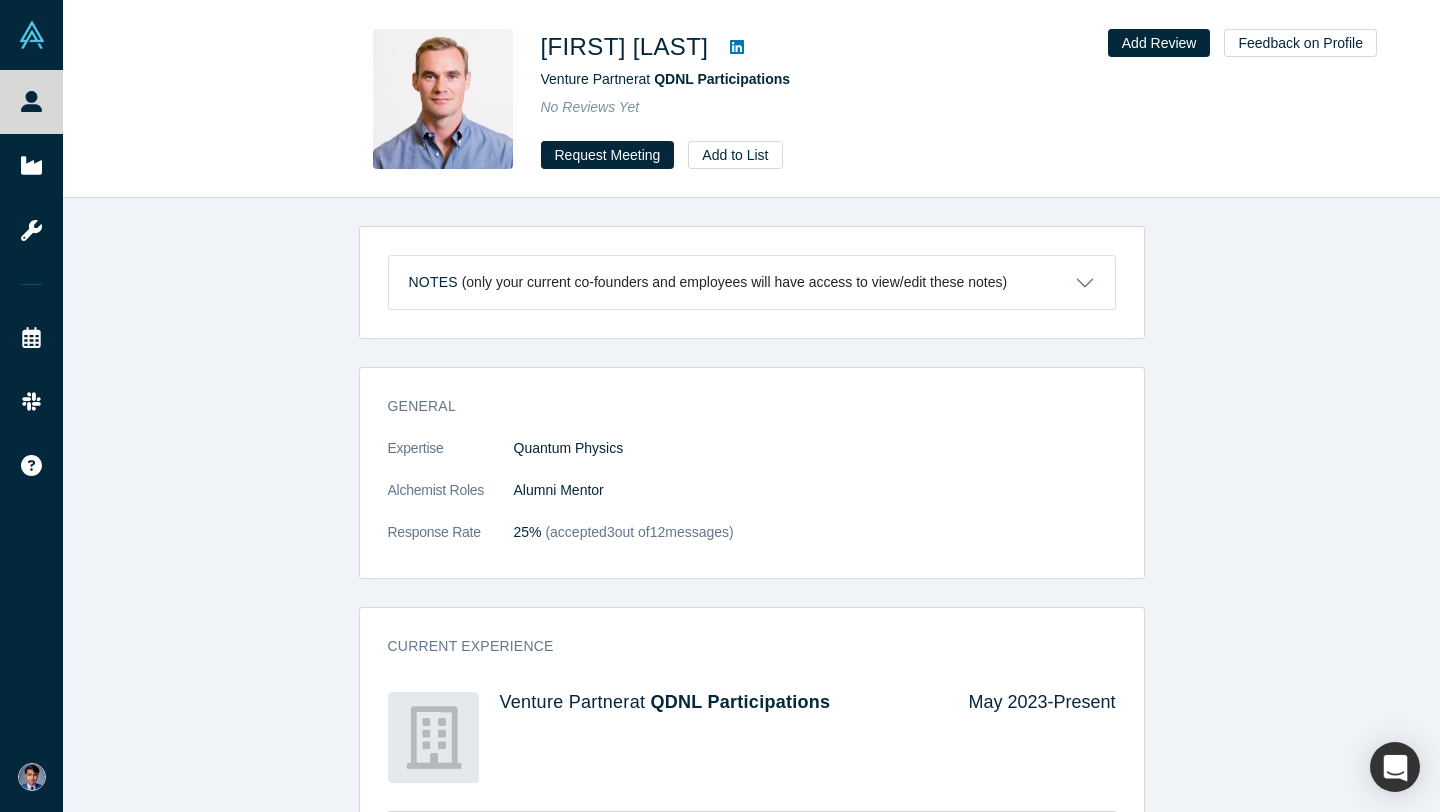 click 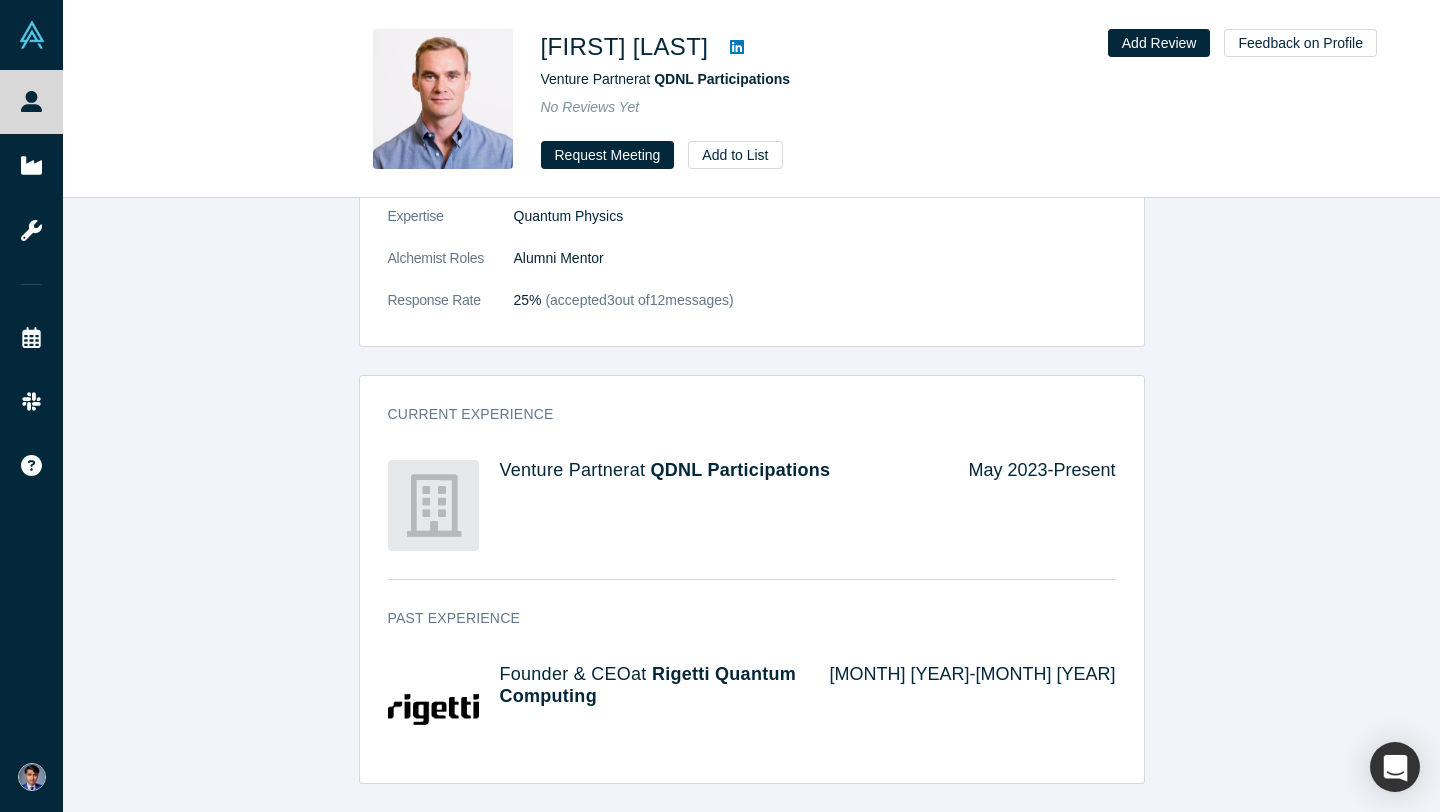 scroll, scrollTop: 231, scrollLeft: 0, axis: vertical 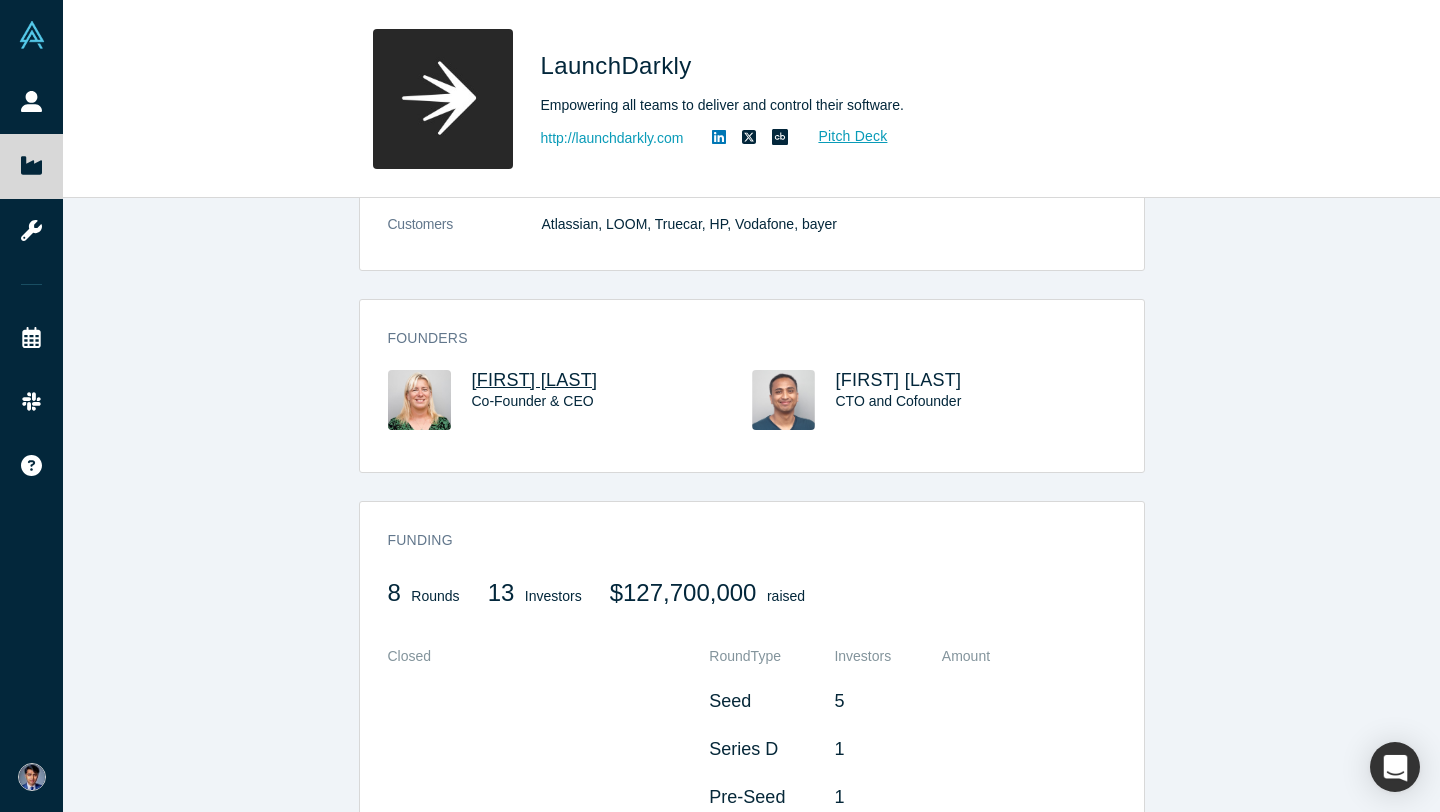 click on "[FIRST] [LAST]" at bounding box center (535, 380) 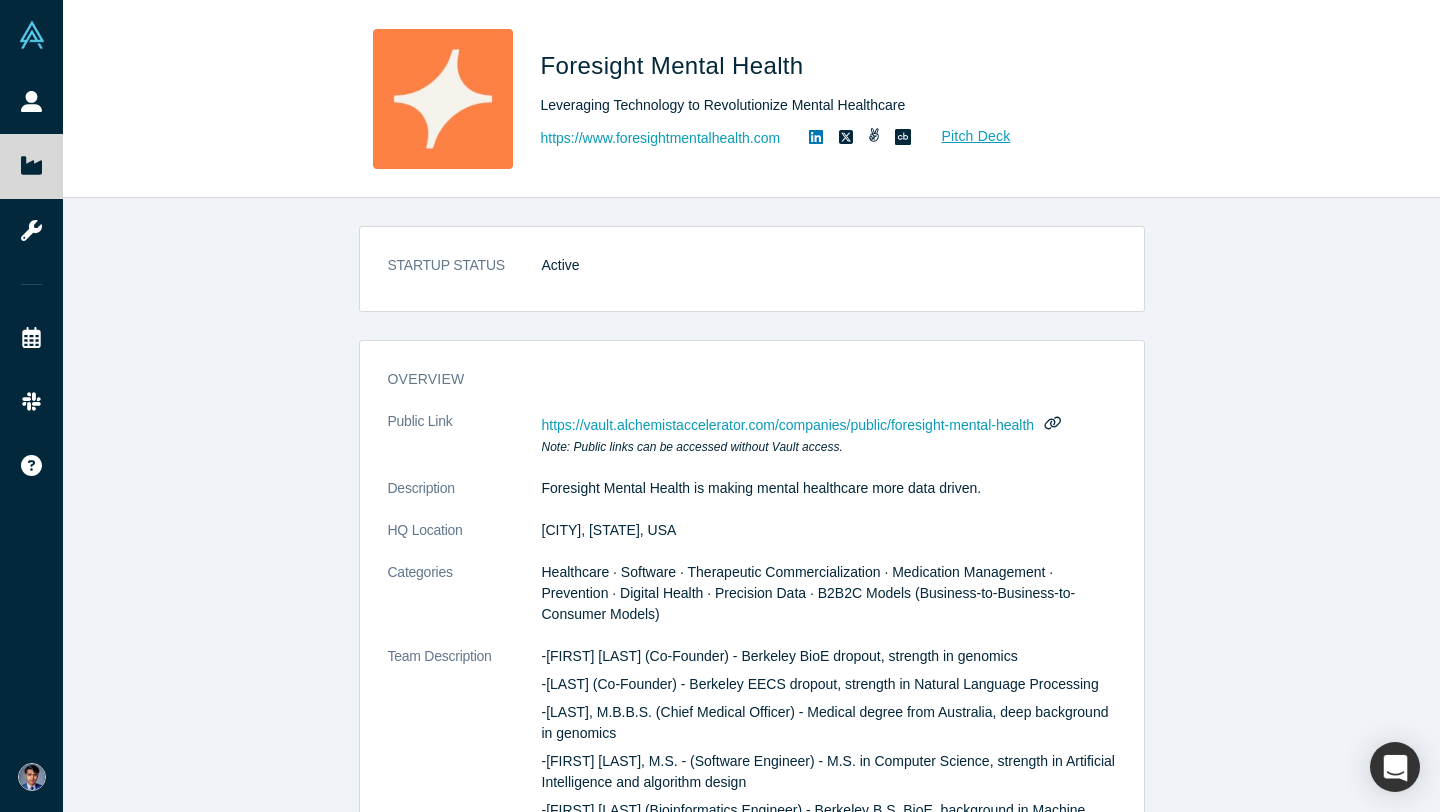 scroll, scrollTop: 0, scrollLeft: 0, axis: both 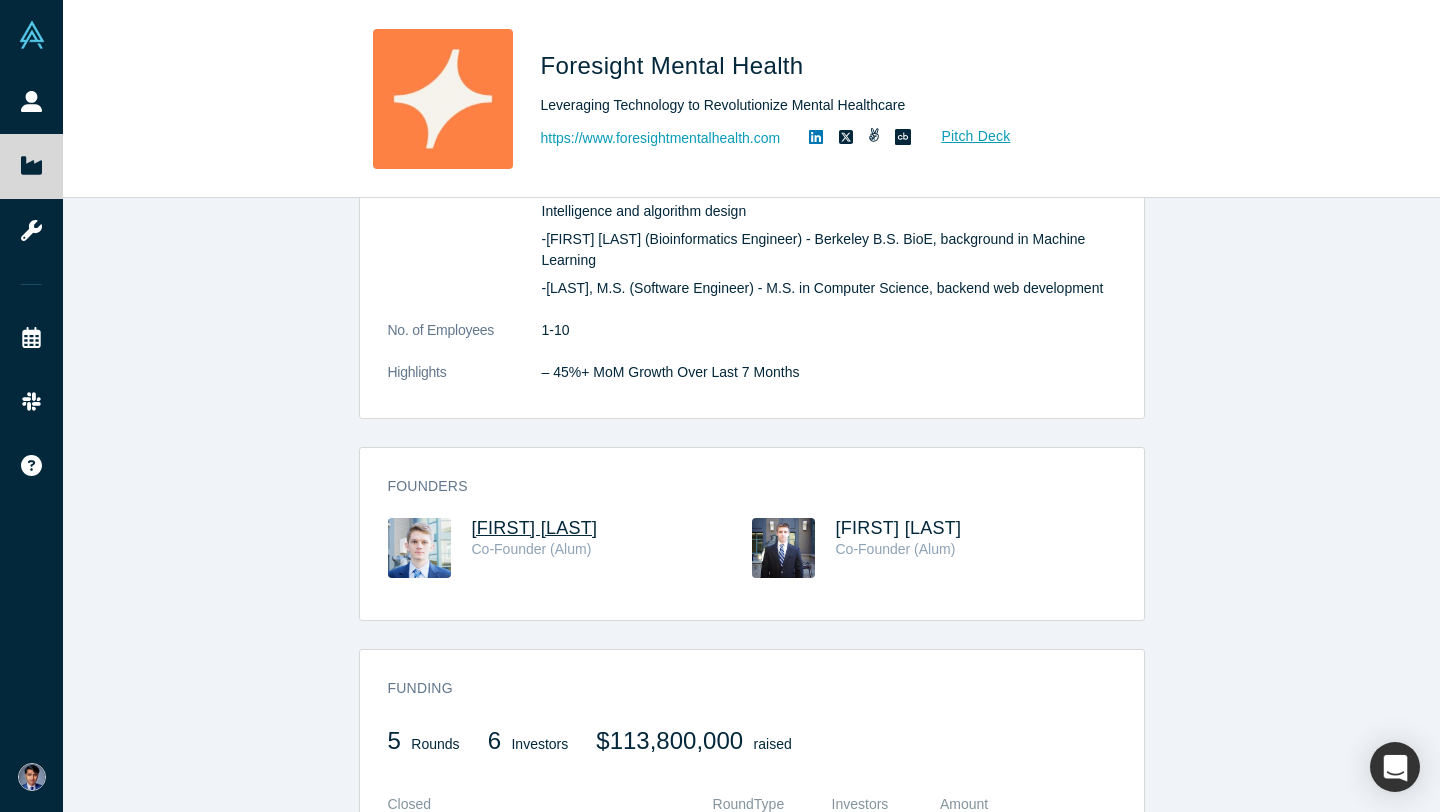 click on "Douglas Hapeman" at bounding box center (535, 528) 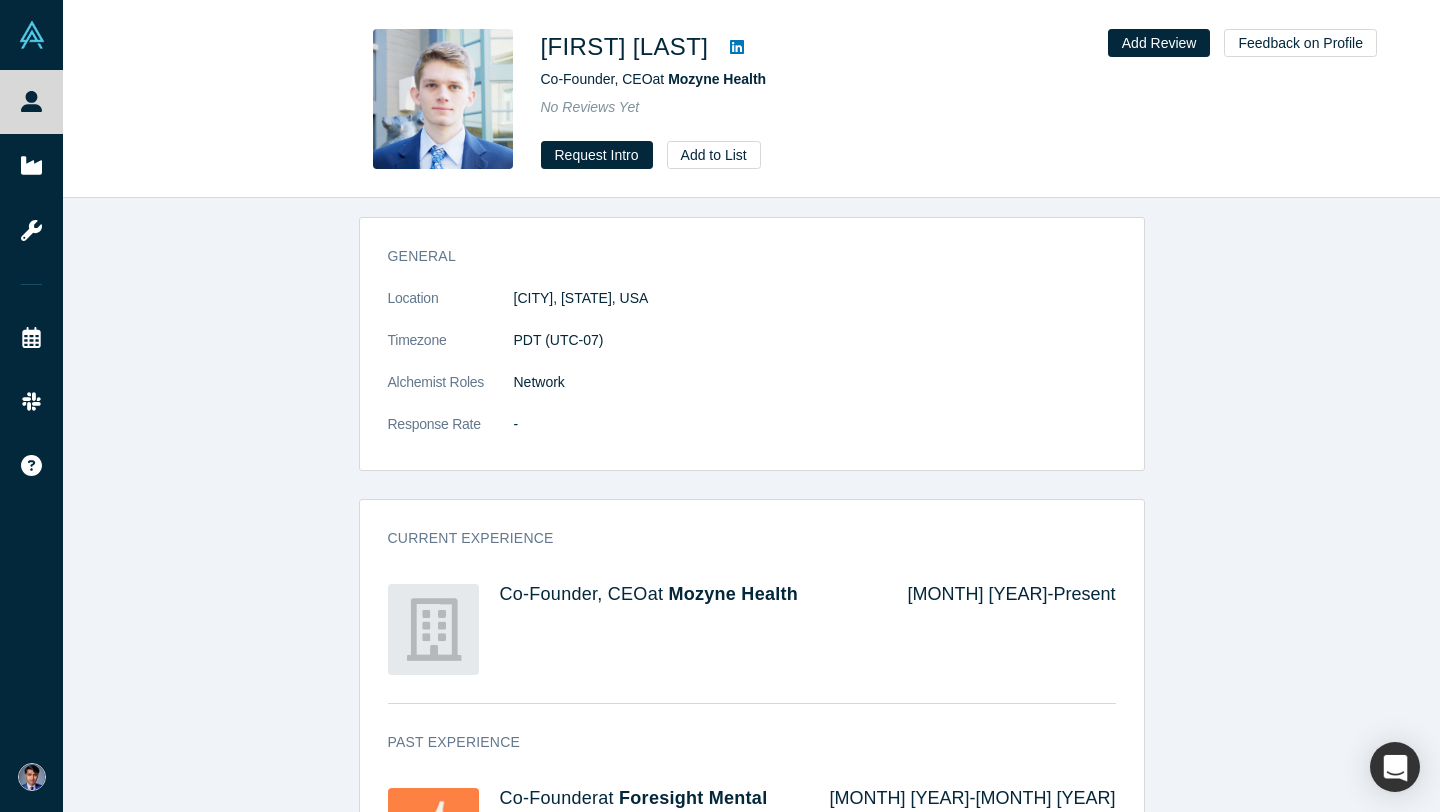 scroll, scrollTop: 0, scrollLeft: 0, axis: both 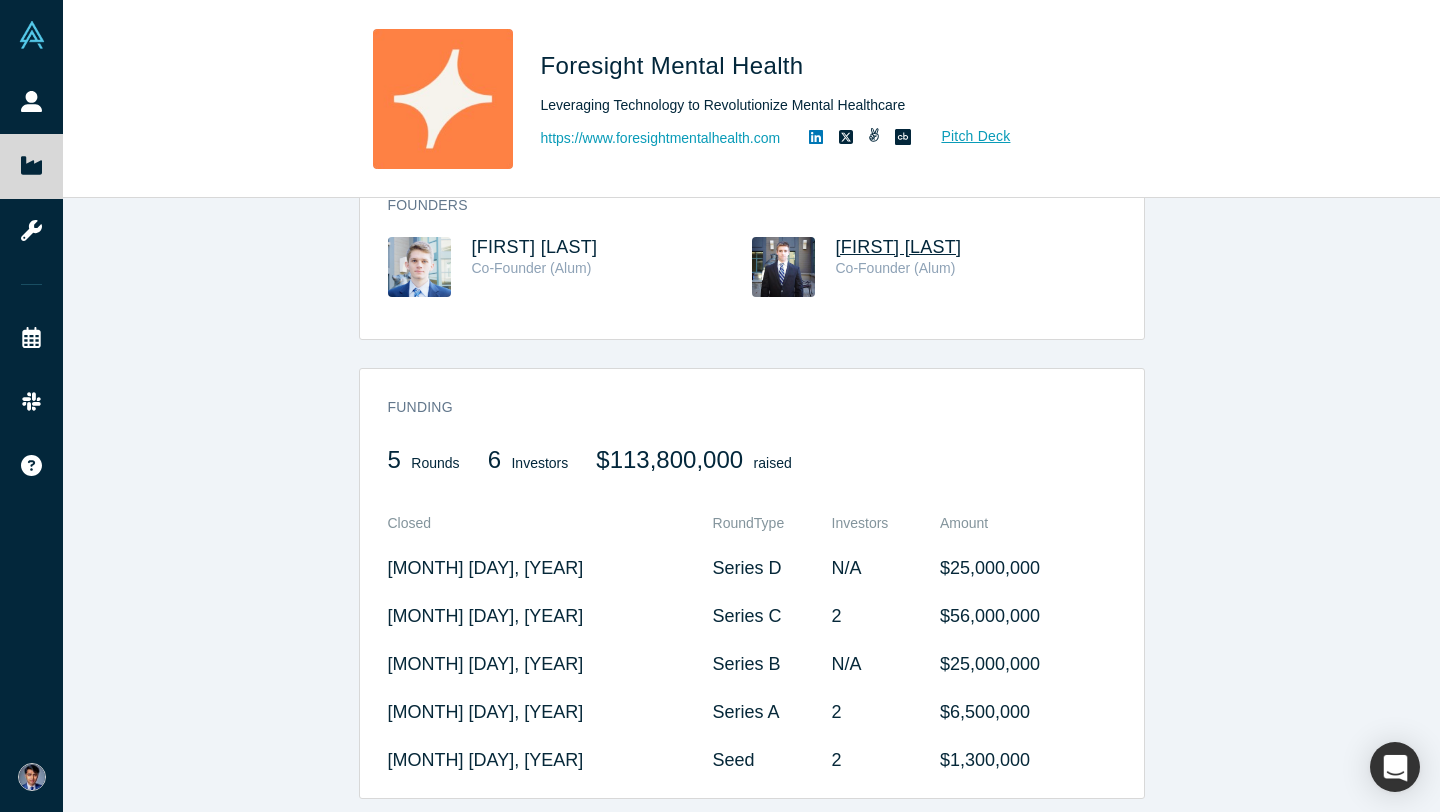 click on "Matt Milford" at bounding box center [899, 247] 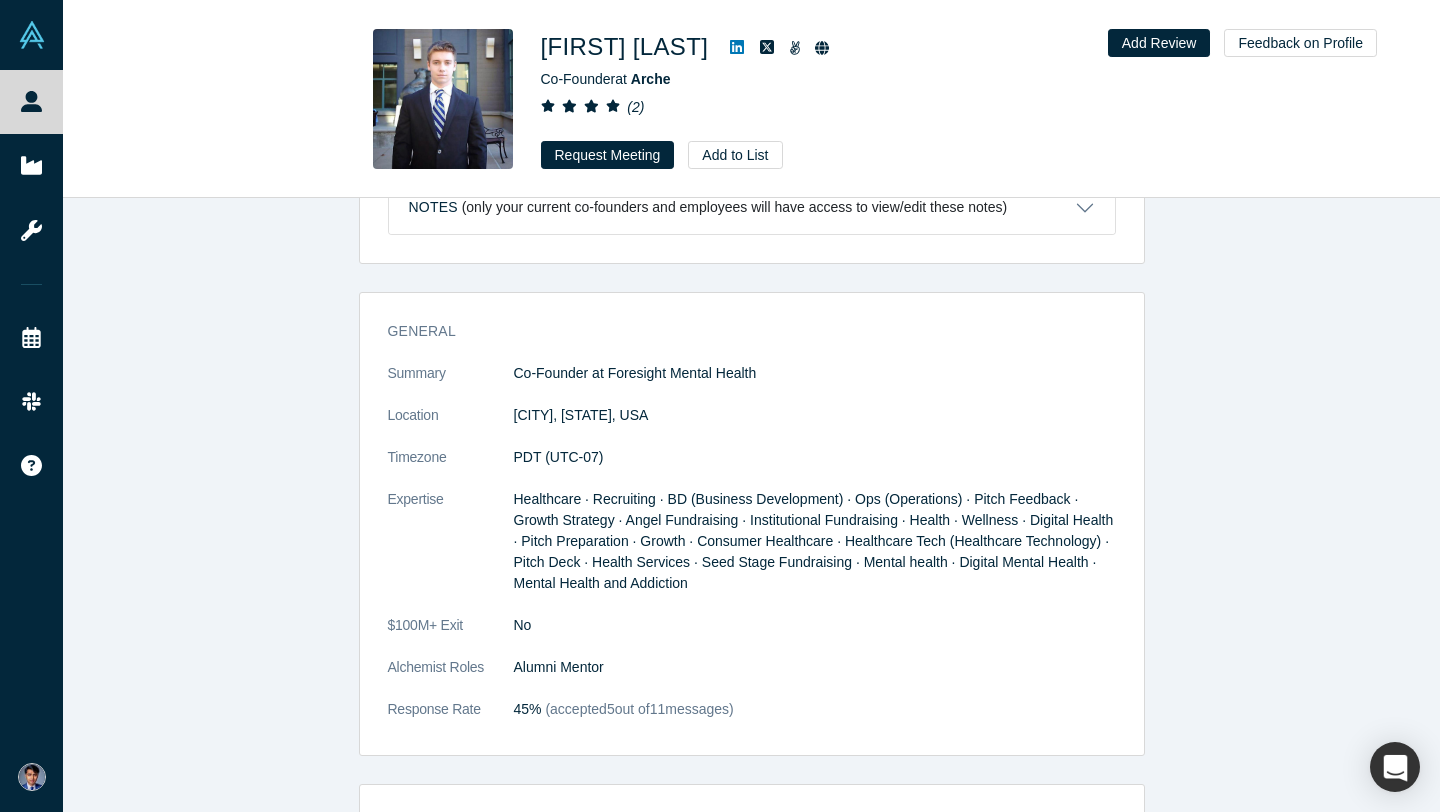 scroll, scrollTop: 0, scrollLeft: 0, axis: both 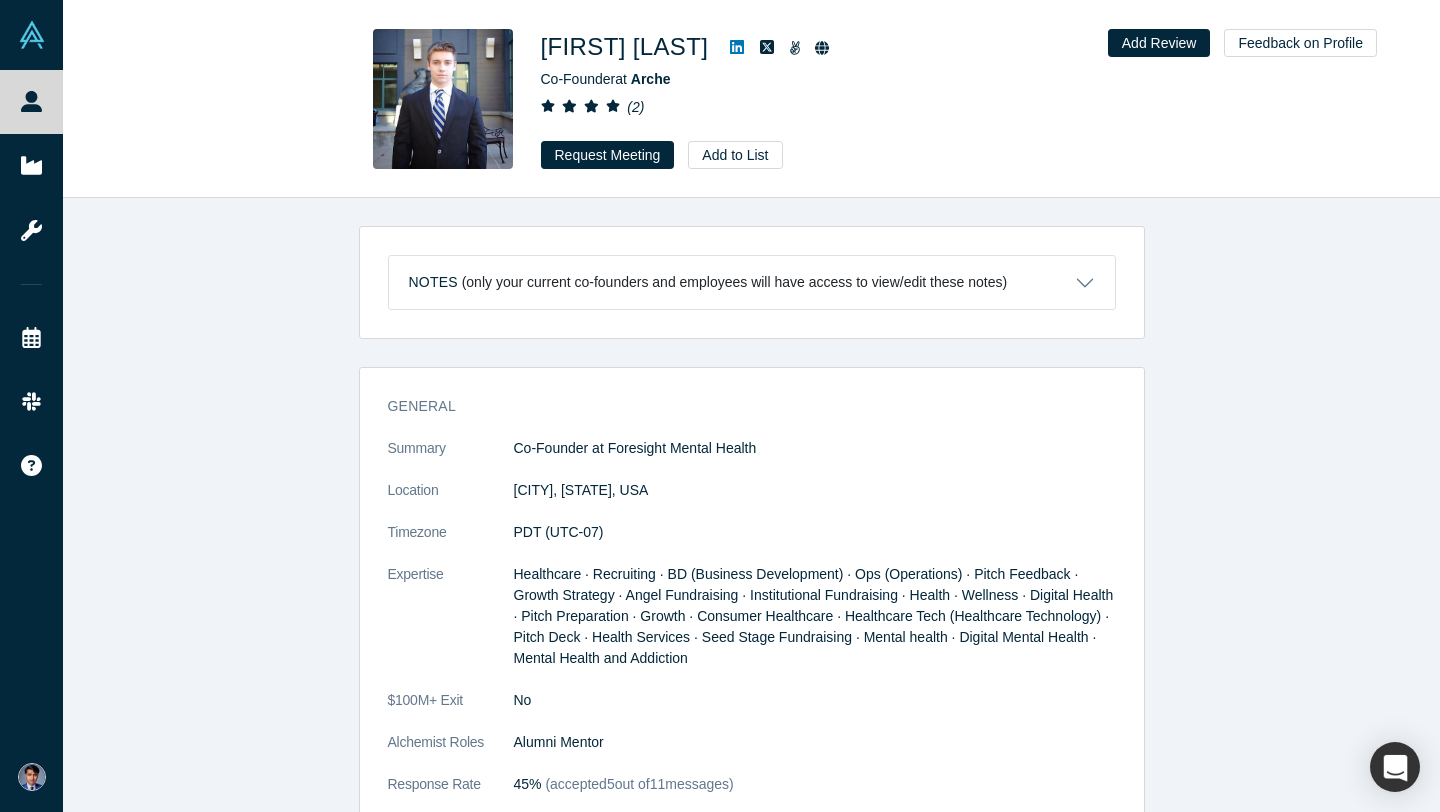 click 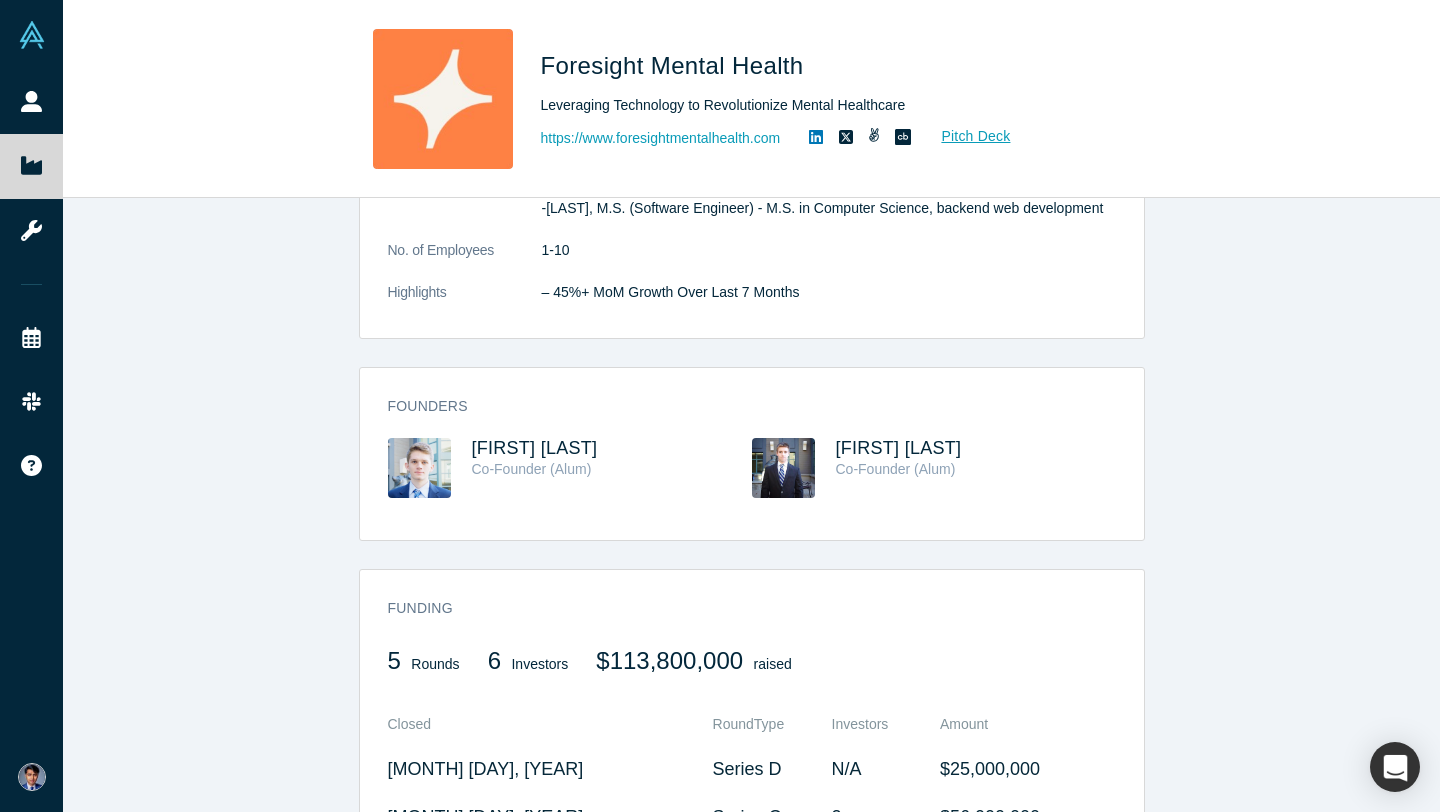 scroll, scrollTop: 652, scrollLeft: 0, axis: vertical 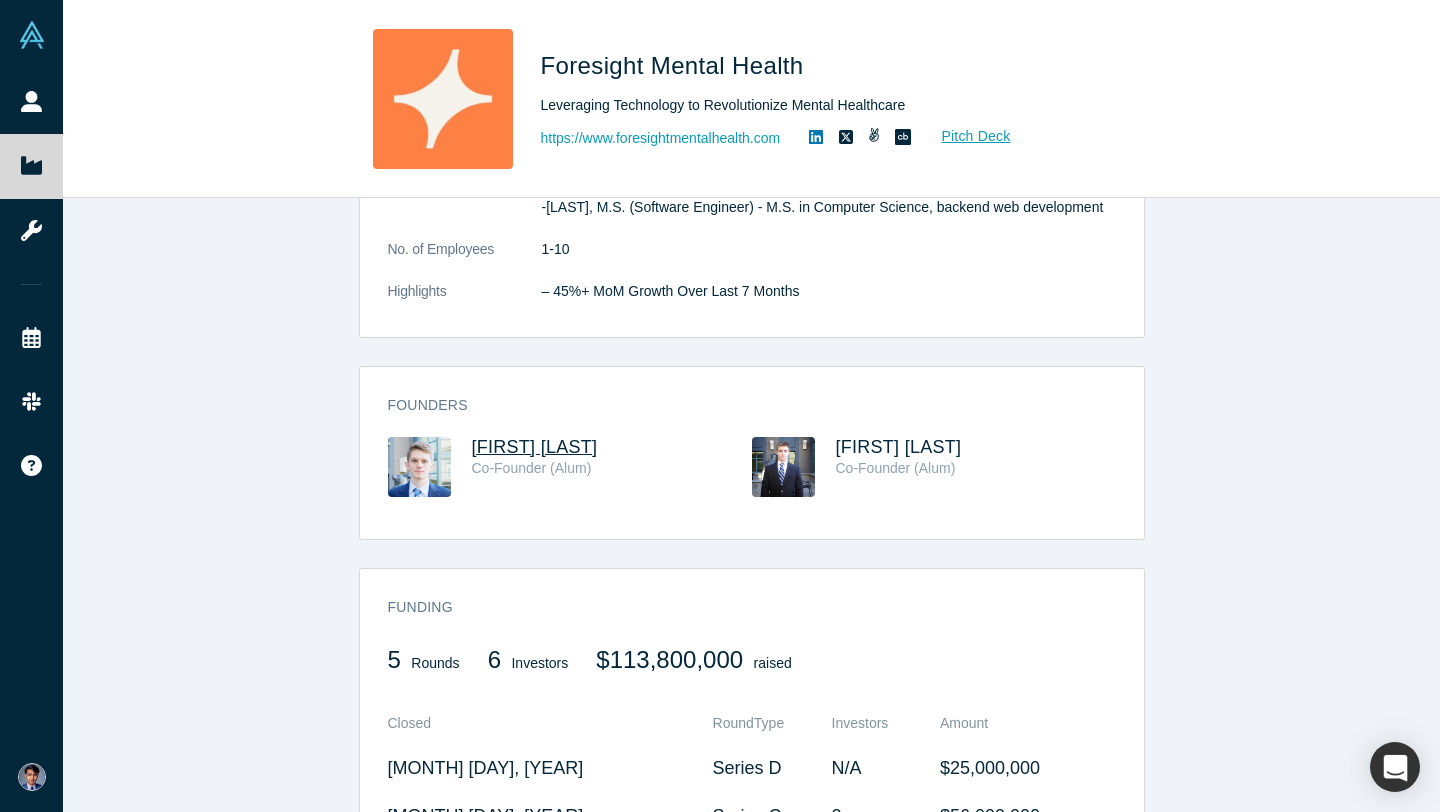 click on "Douglas Hapeman" at bounding box center (535, 447) 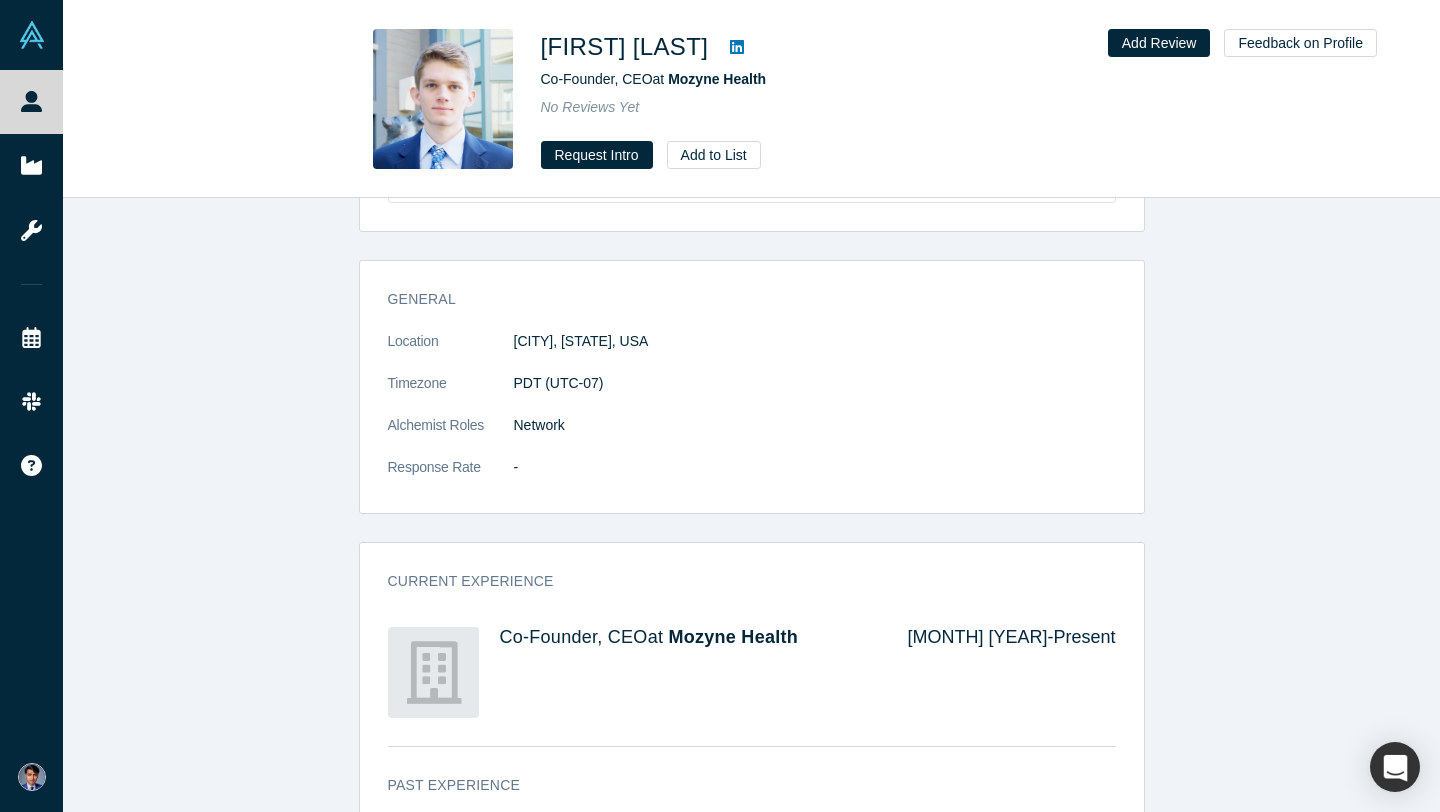 scroll, scrollTop: 0, scrollLeft: 0, axis: both 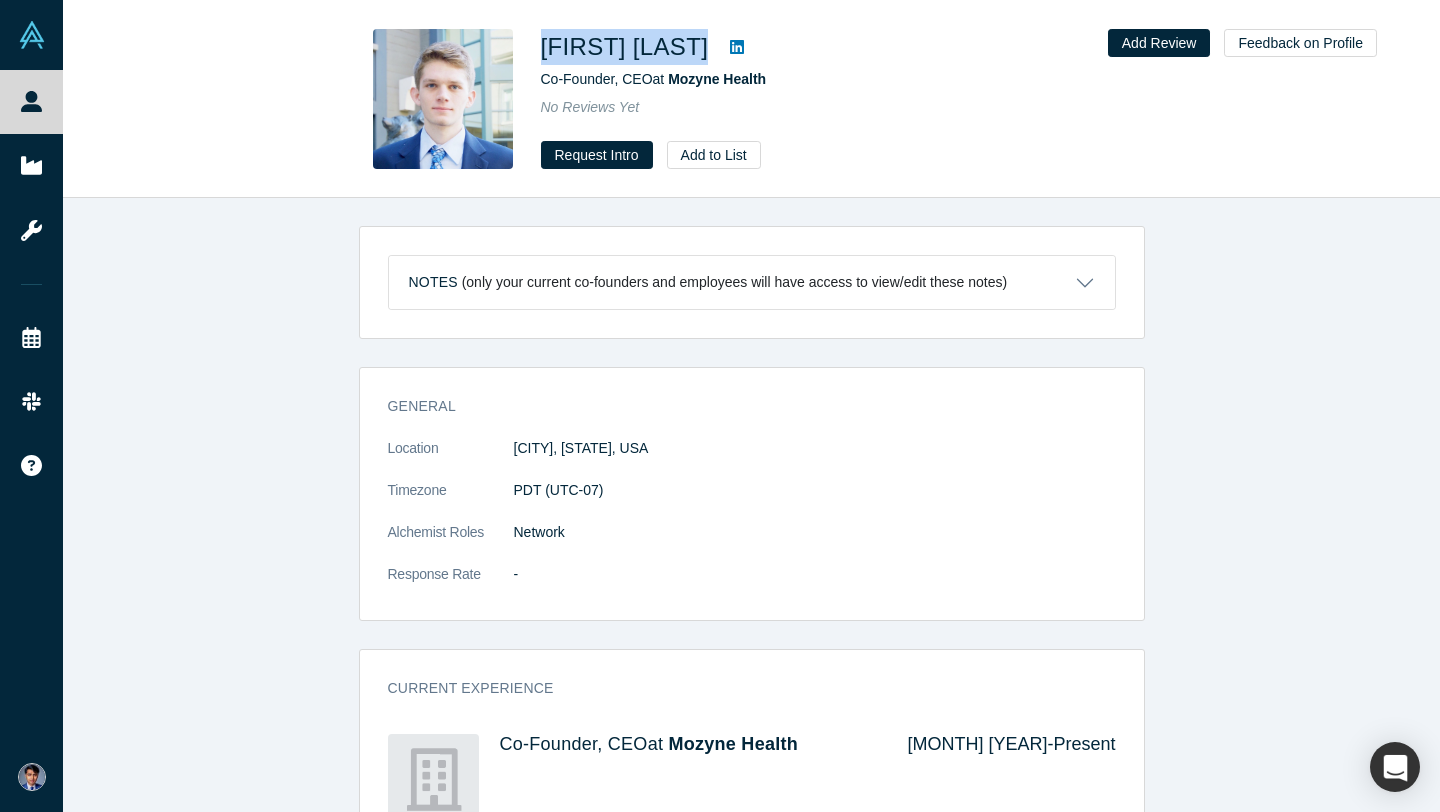 drag, startPoint x: 540, startPoint y: 47, endPoint x: 752, endPoint y: 45, distance: 212.00943 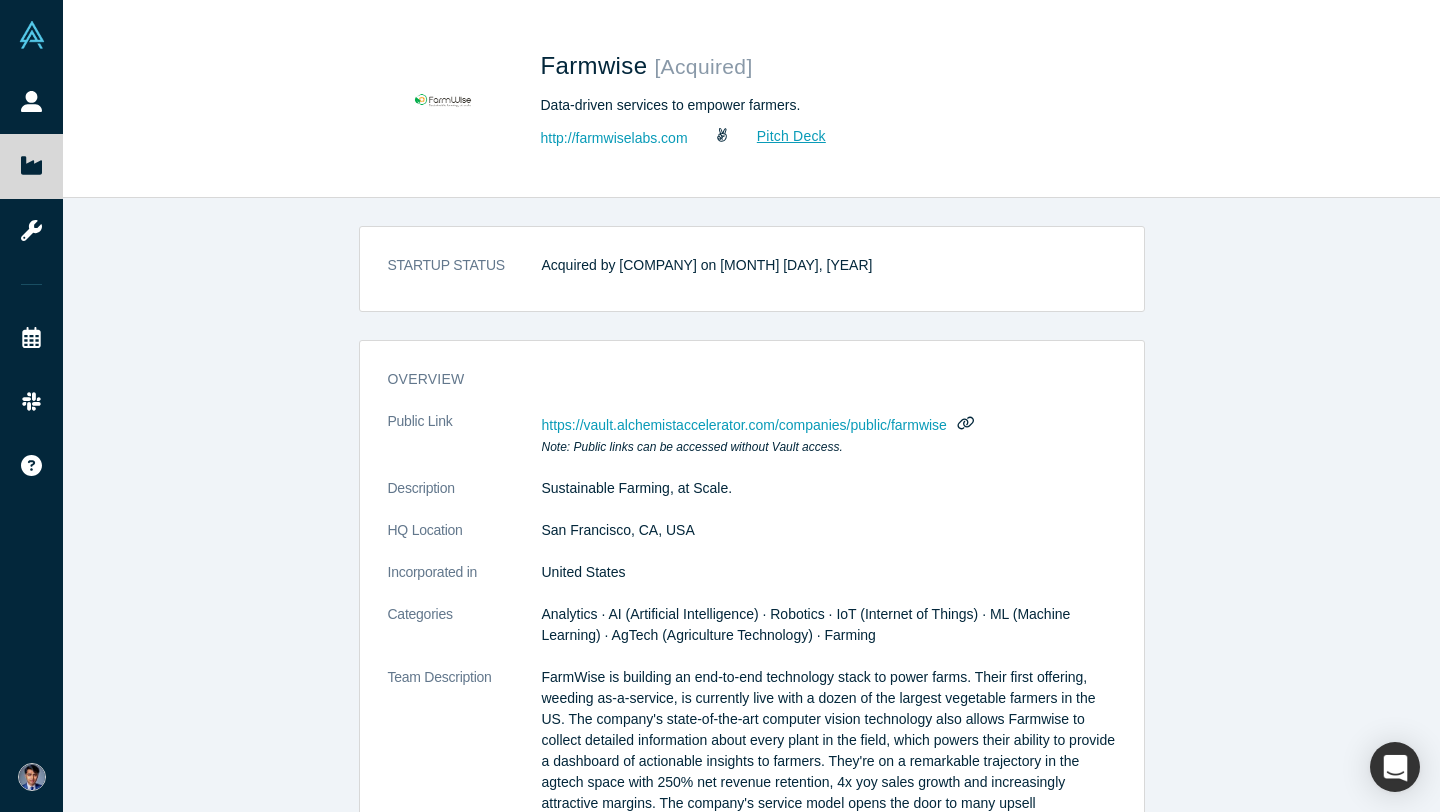 scroll, scrollTop: 0, scrollLeft: 0, axis: both 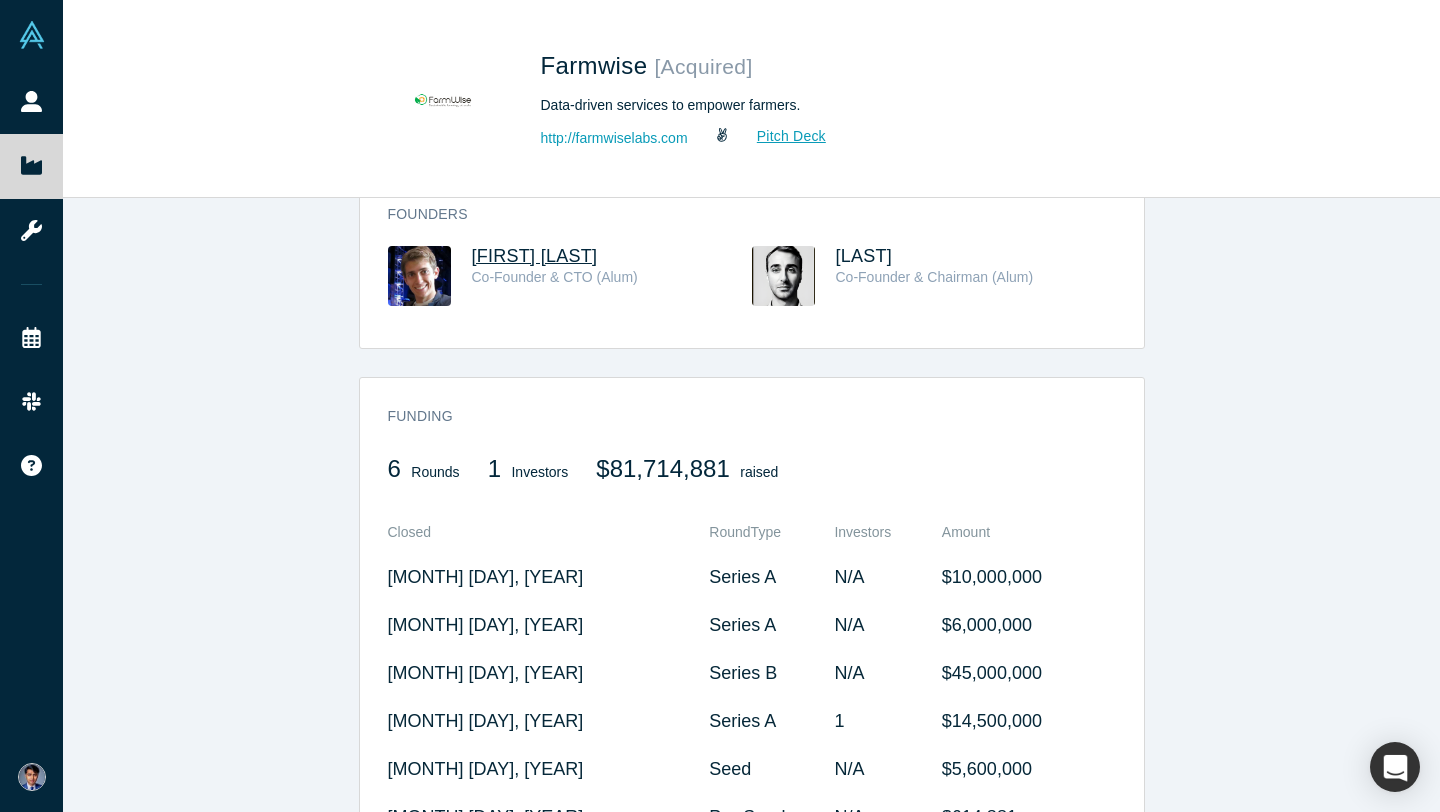 click on "Thomas Palomares" at bounding box center [535, 256] 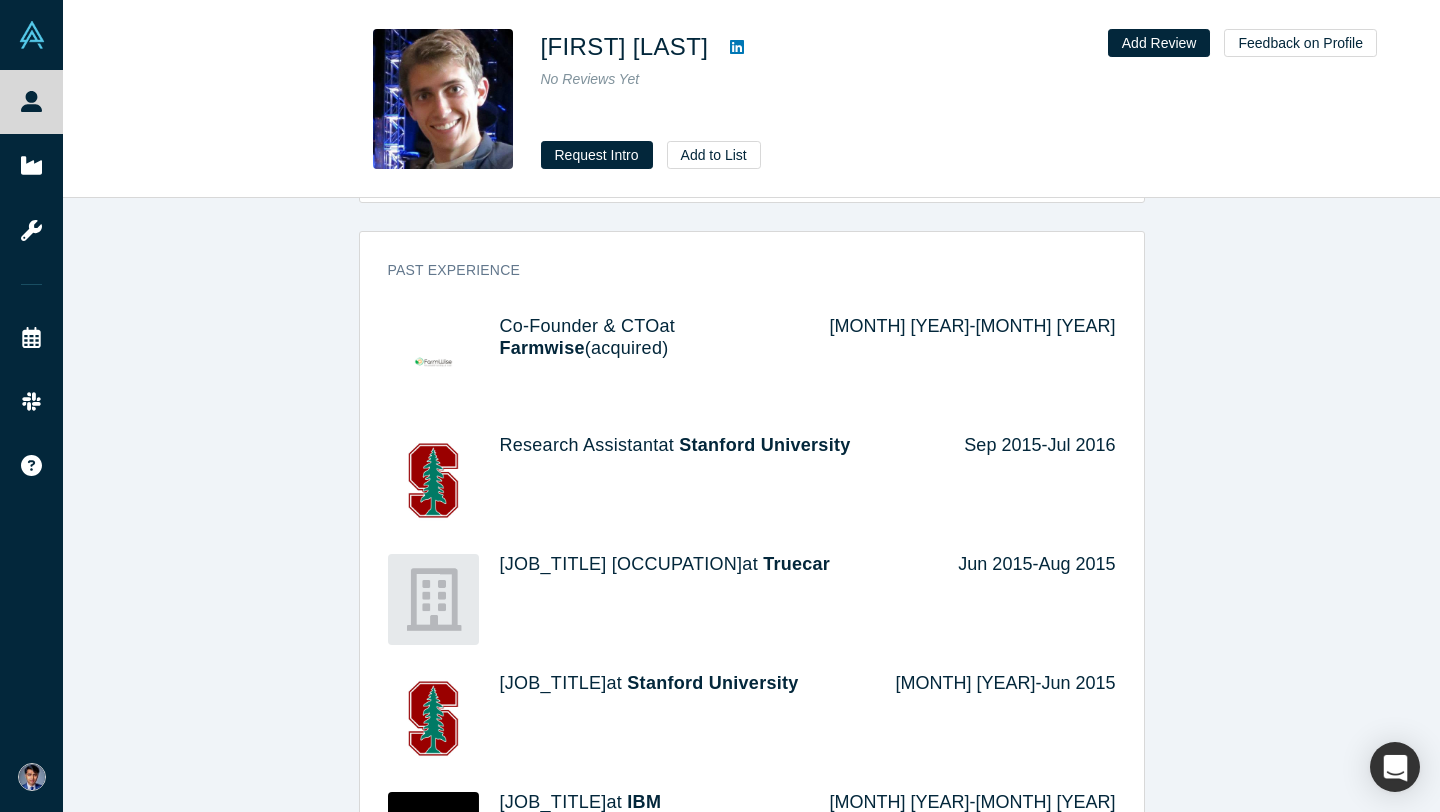 scroll, scrollTop: 0, scrollLeft: 0, axis: both 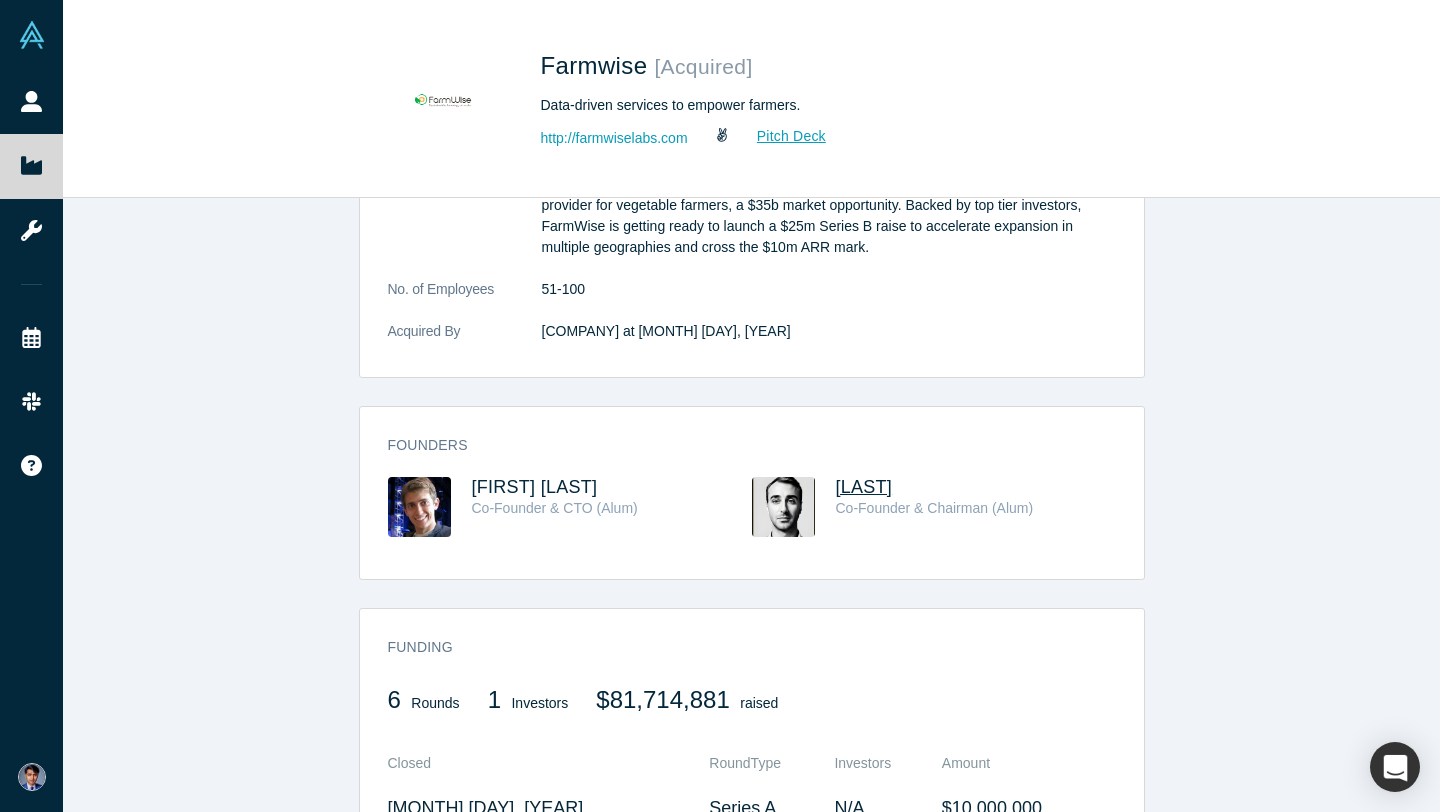 click on "Seb Boyer" at bounding box center [864, 487] 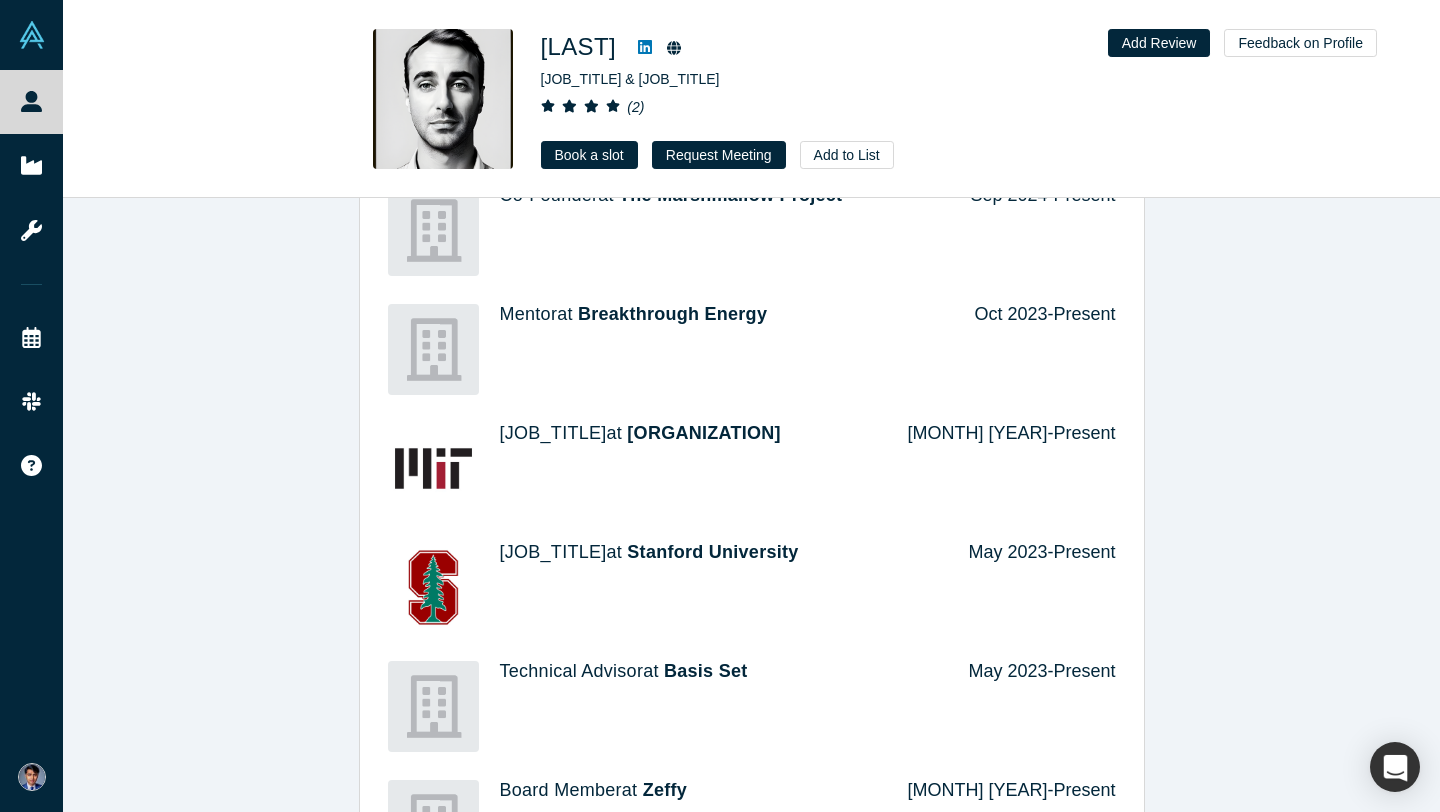scroll, scrollTop: 0, scrollLeft: 0, axis: both 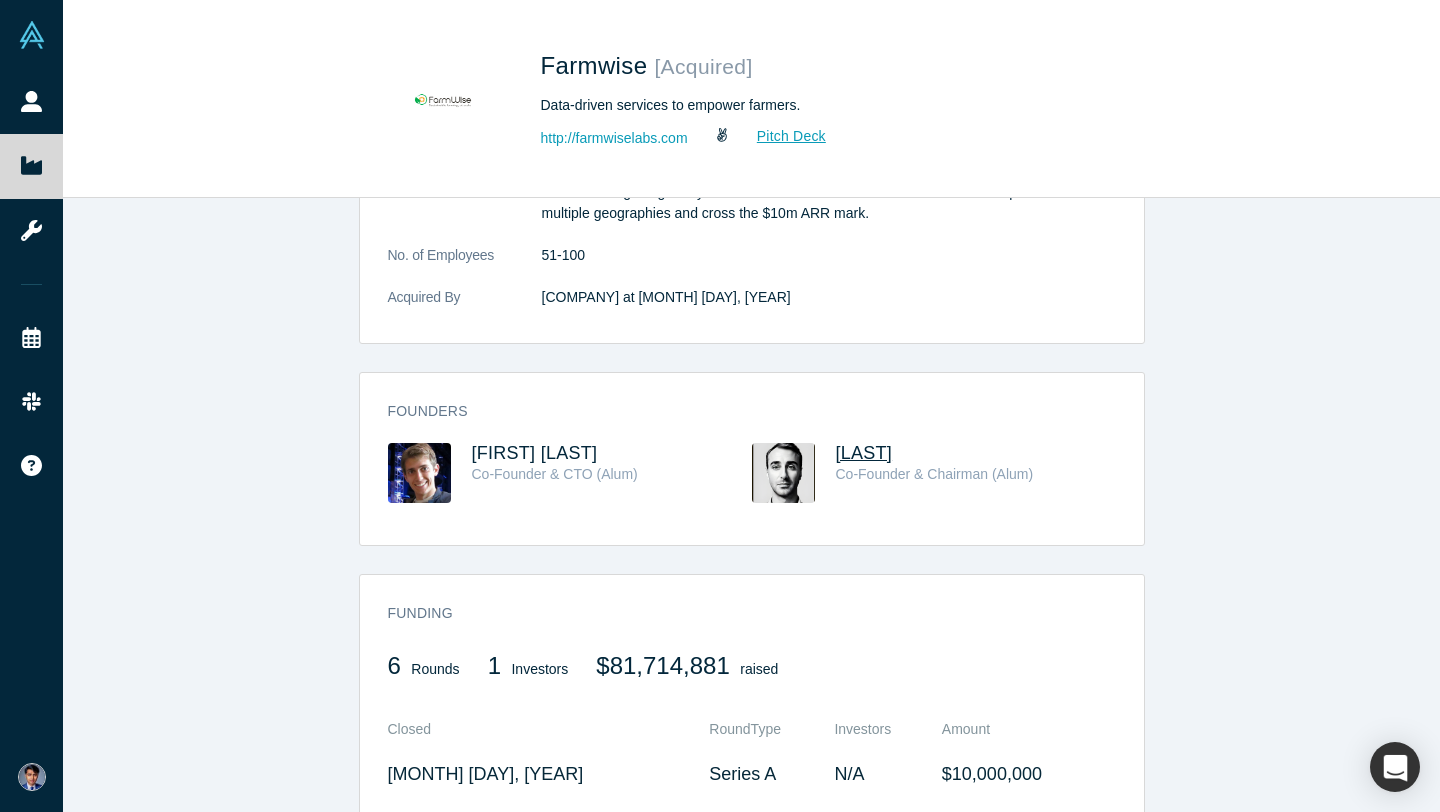 click on "Seb Boyer" at bounding box center [864, 453] 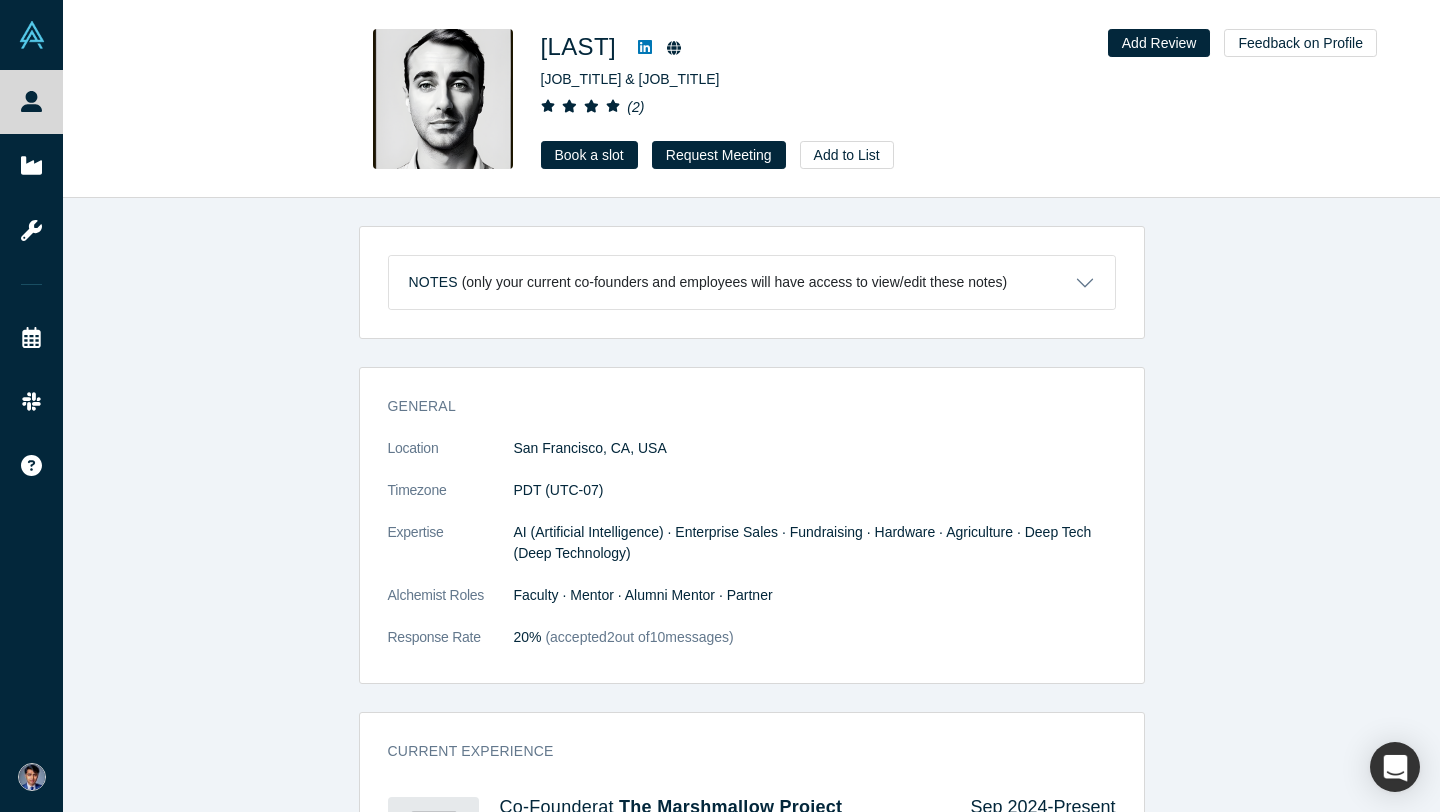 click 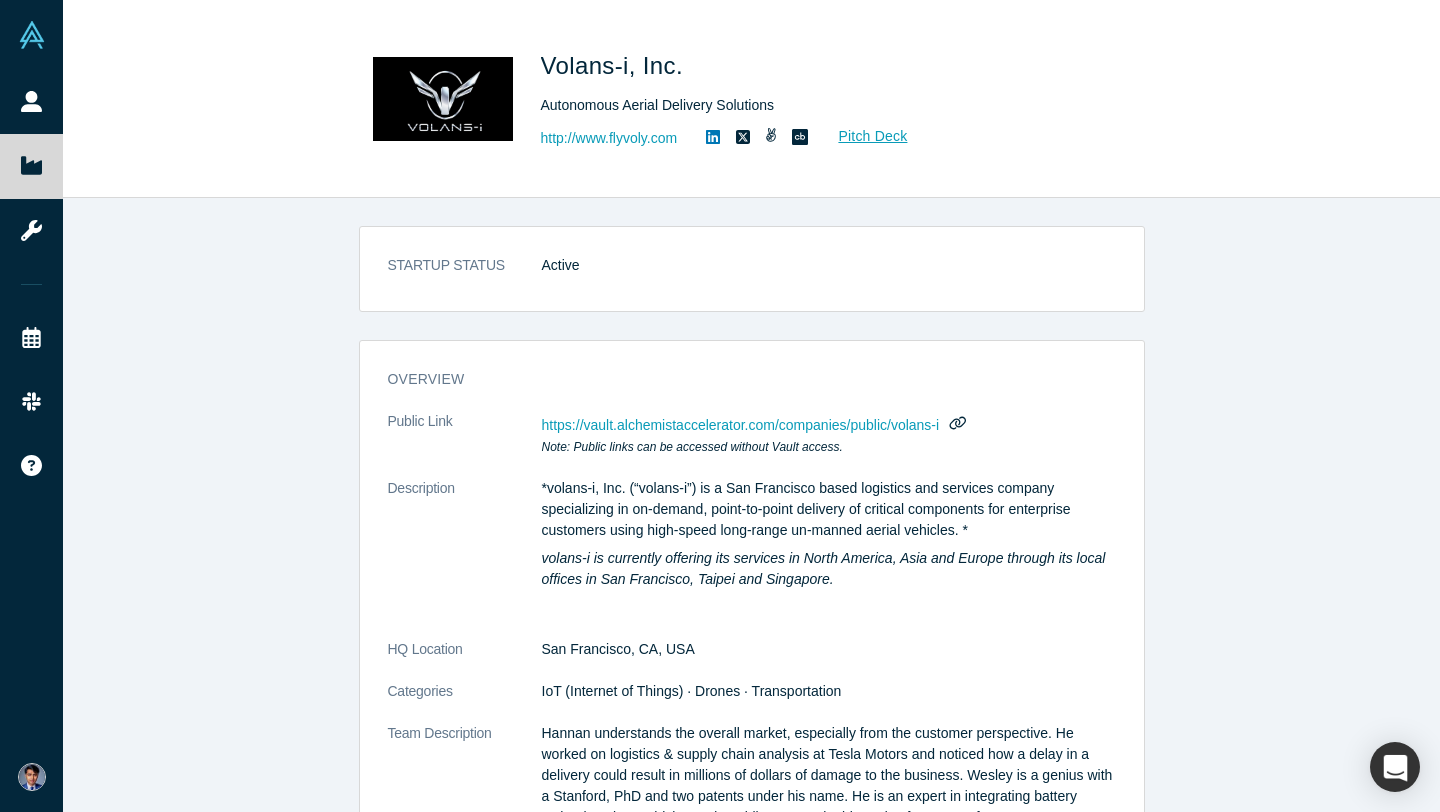 scroll, scrollTop: 0, scrollLeft: 0, axis: both 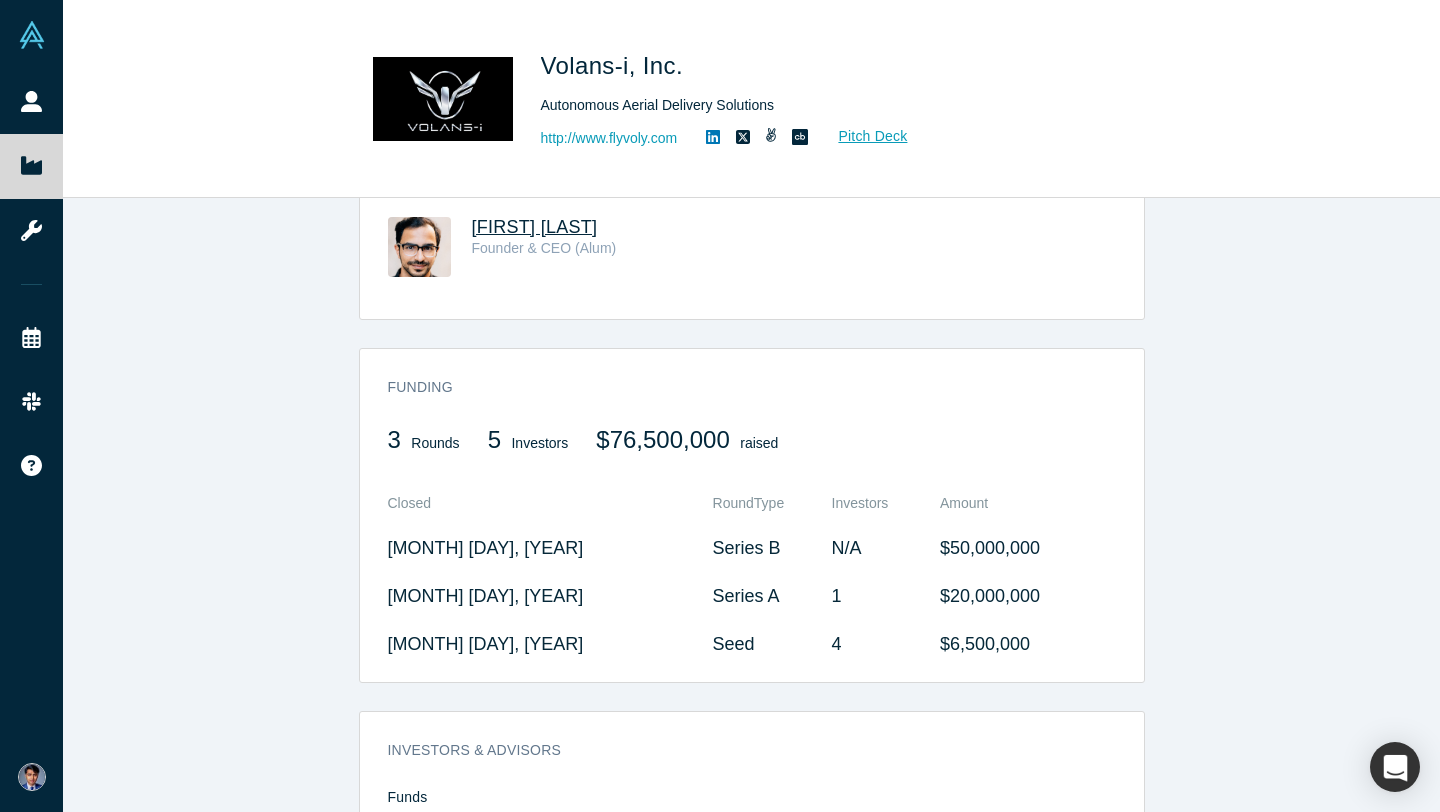 click on "[FIRST] [LAST]" at bounding box center [535, 227] 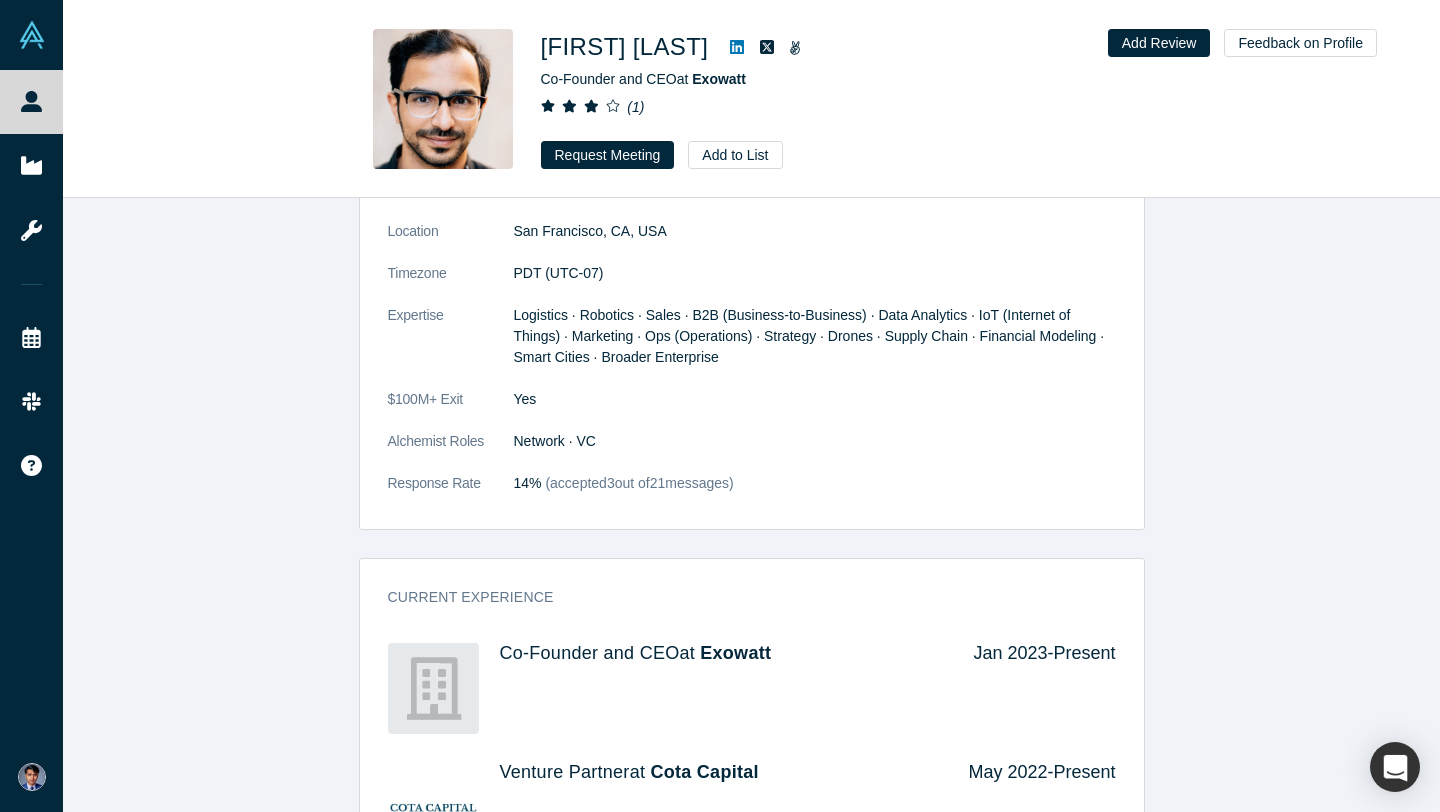 scroll, scrollTop: 0, scrollLeft: 0, axis: both 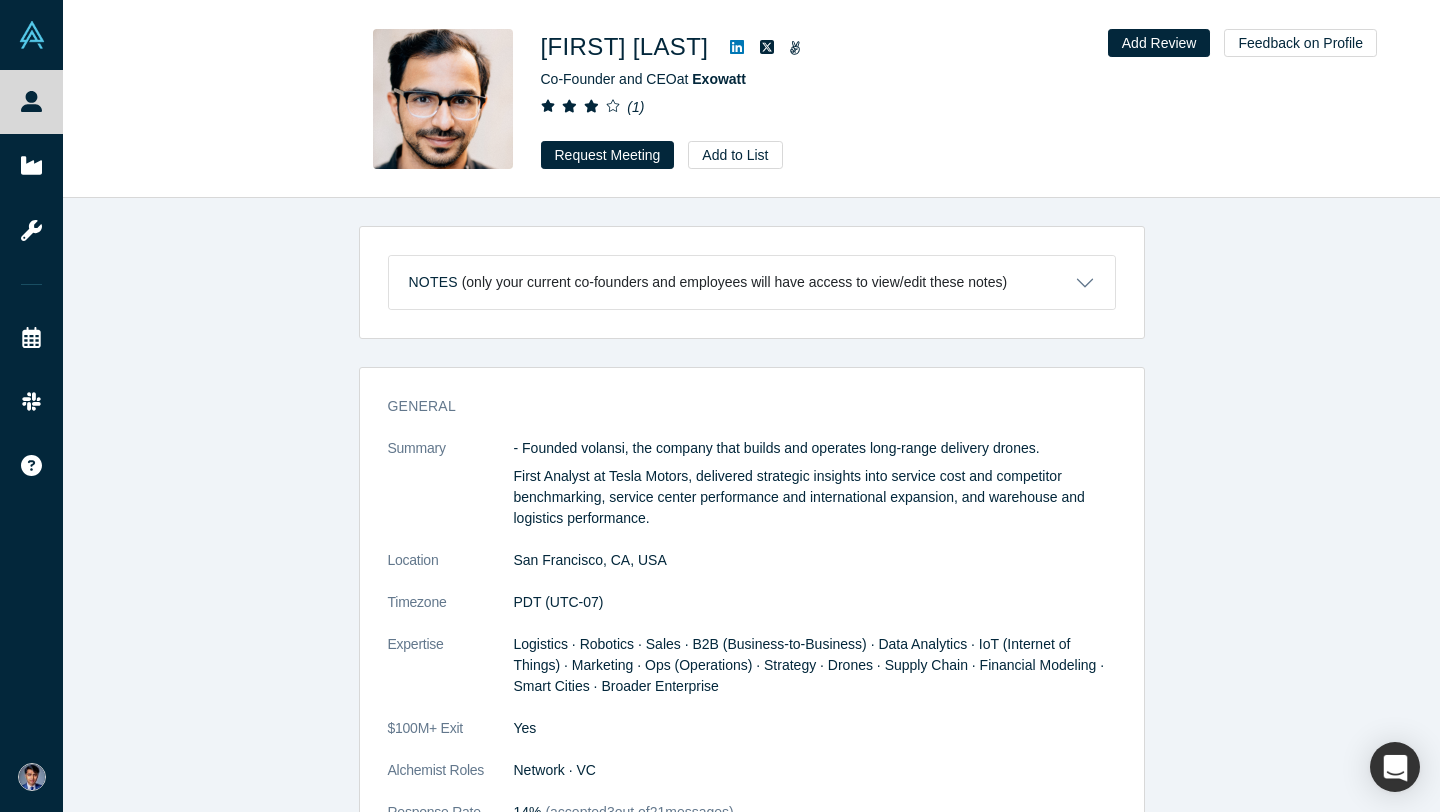 click 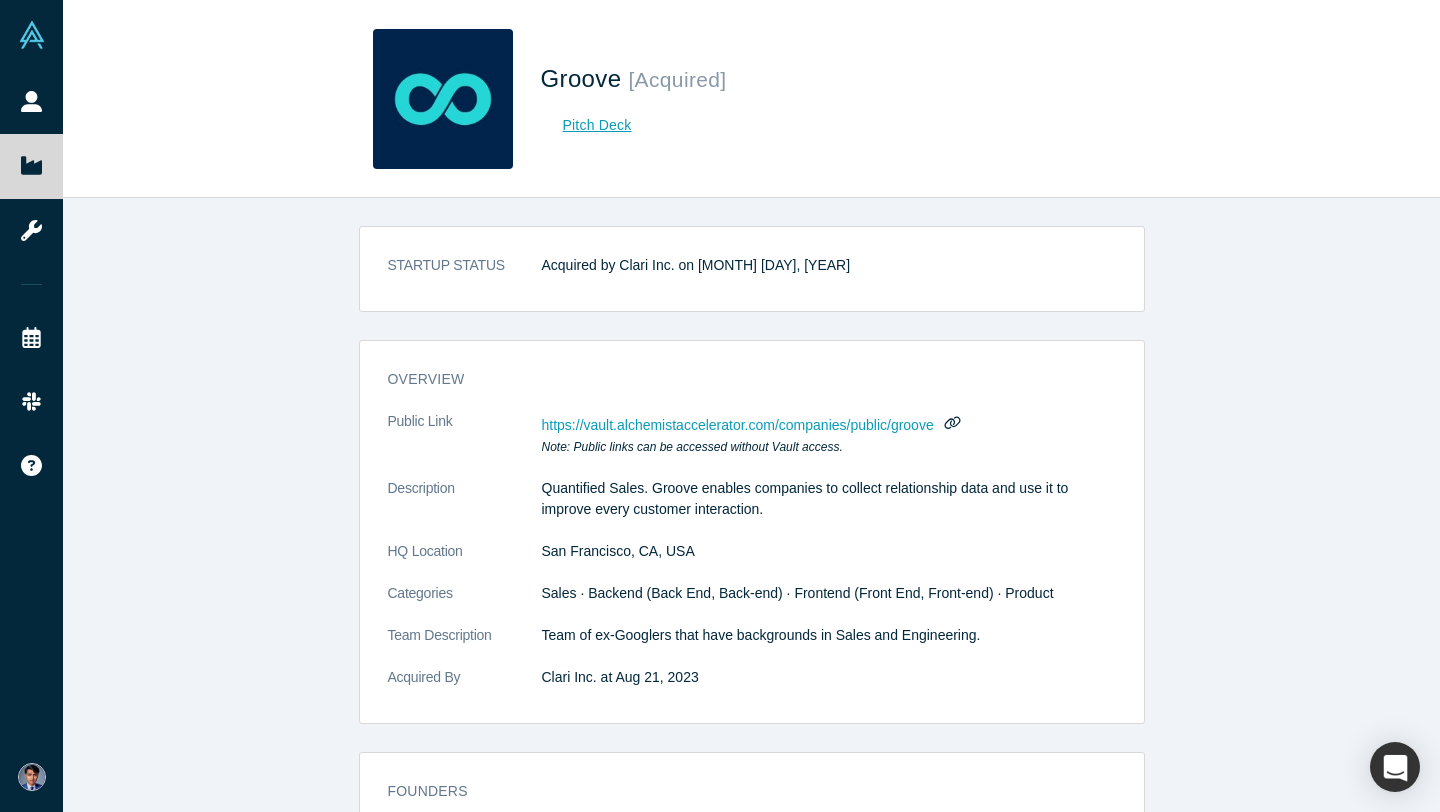 scroll, scrollTop: 0, scrollLeft: 0, axis: both 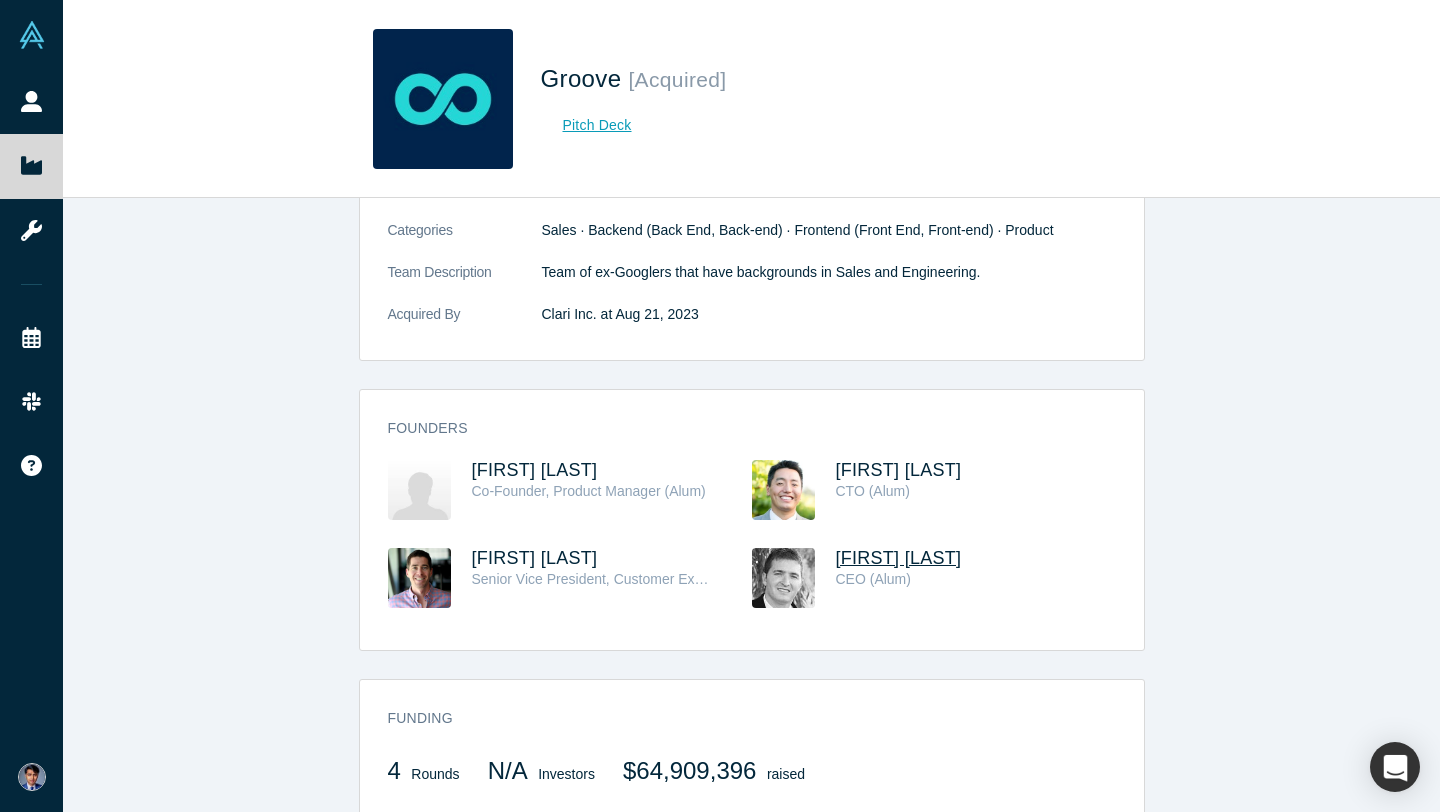 click on "[FIRST] [LAST]" at bounding box center (899, 558) 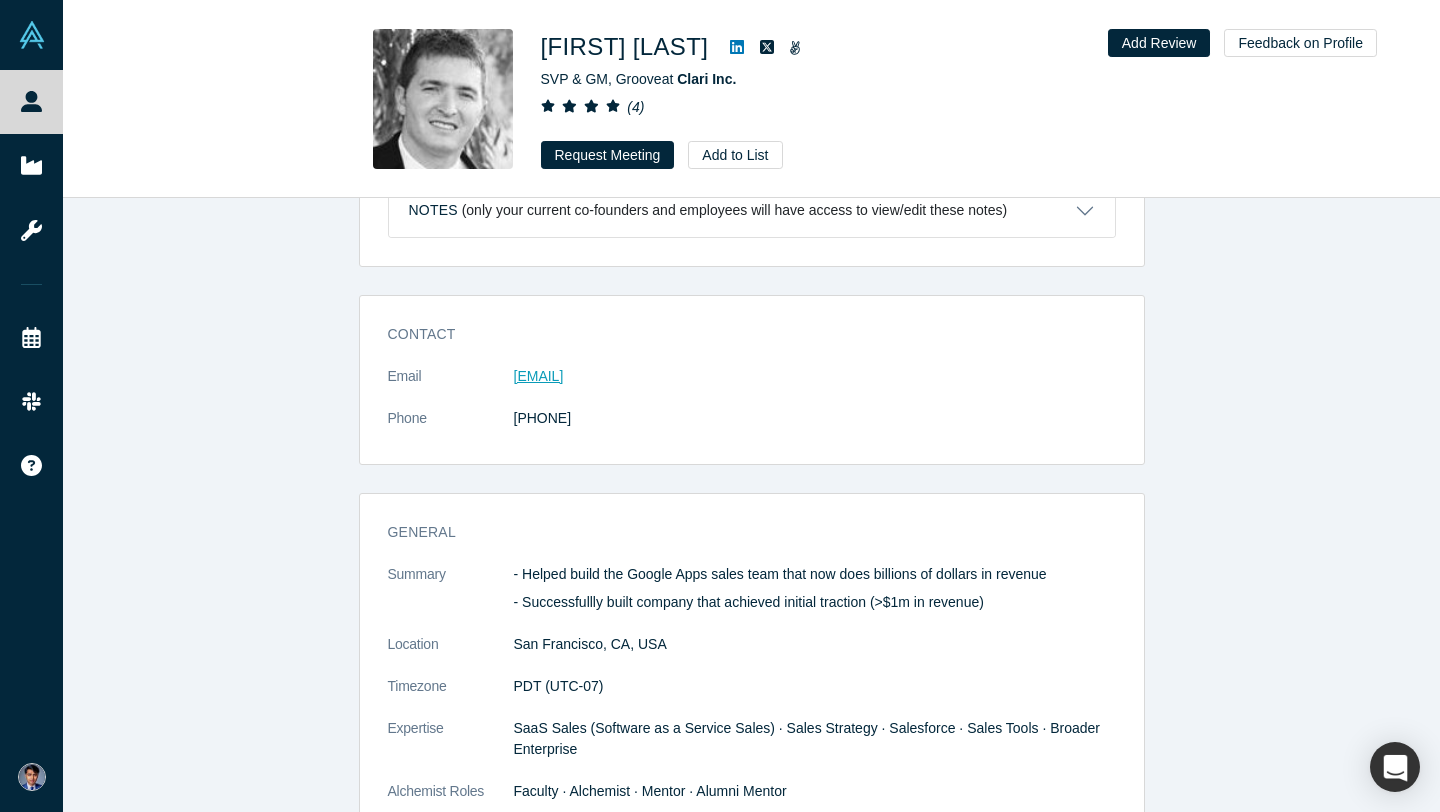 scroll, scrollTop: 69, scrollLeft: 0, axis: vertical 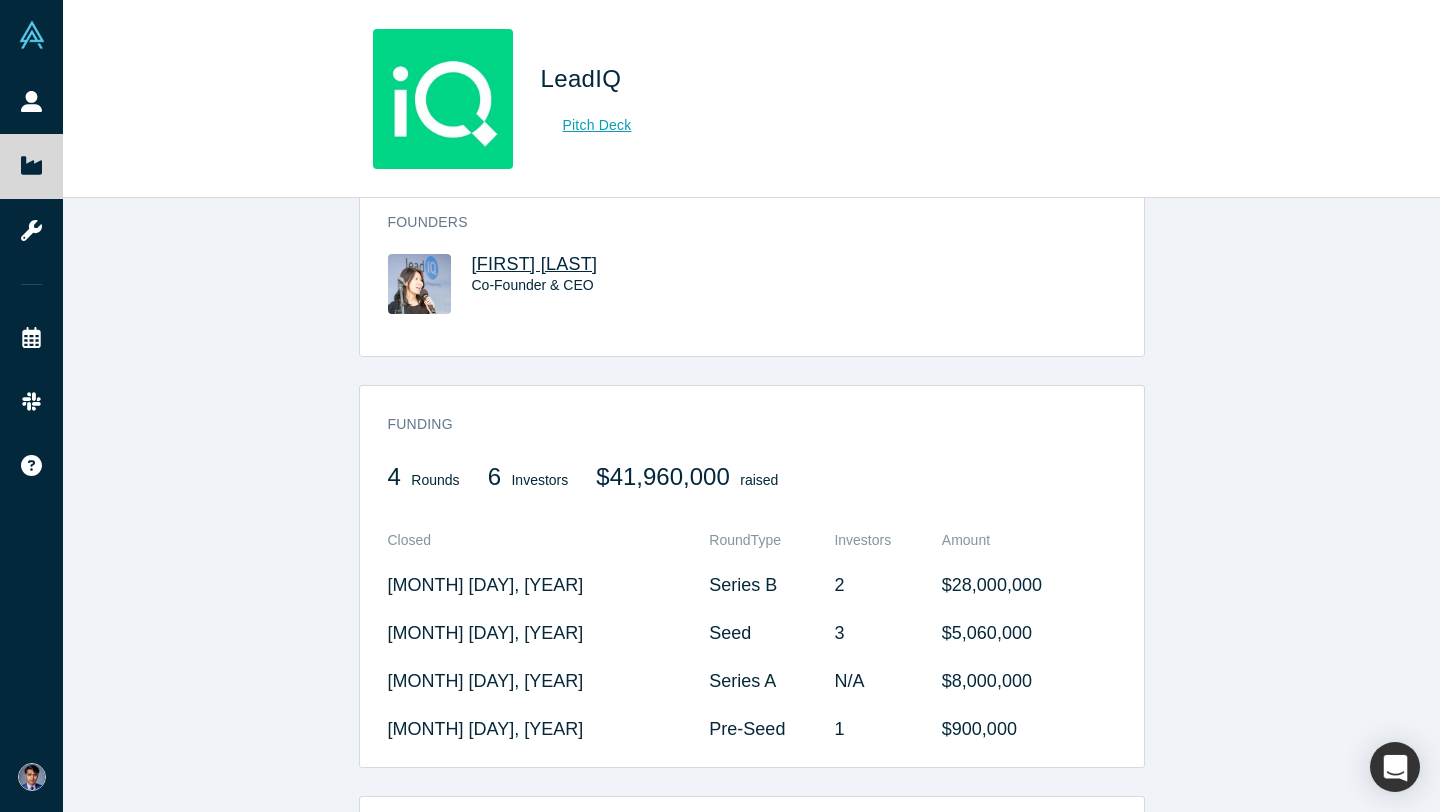 click on "[FIRST] [LAST]" at bounding box center (535, 264) 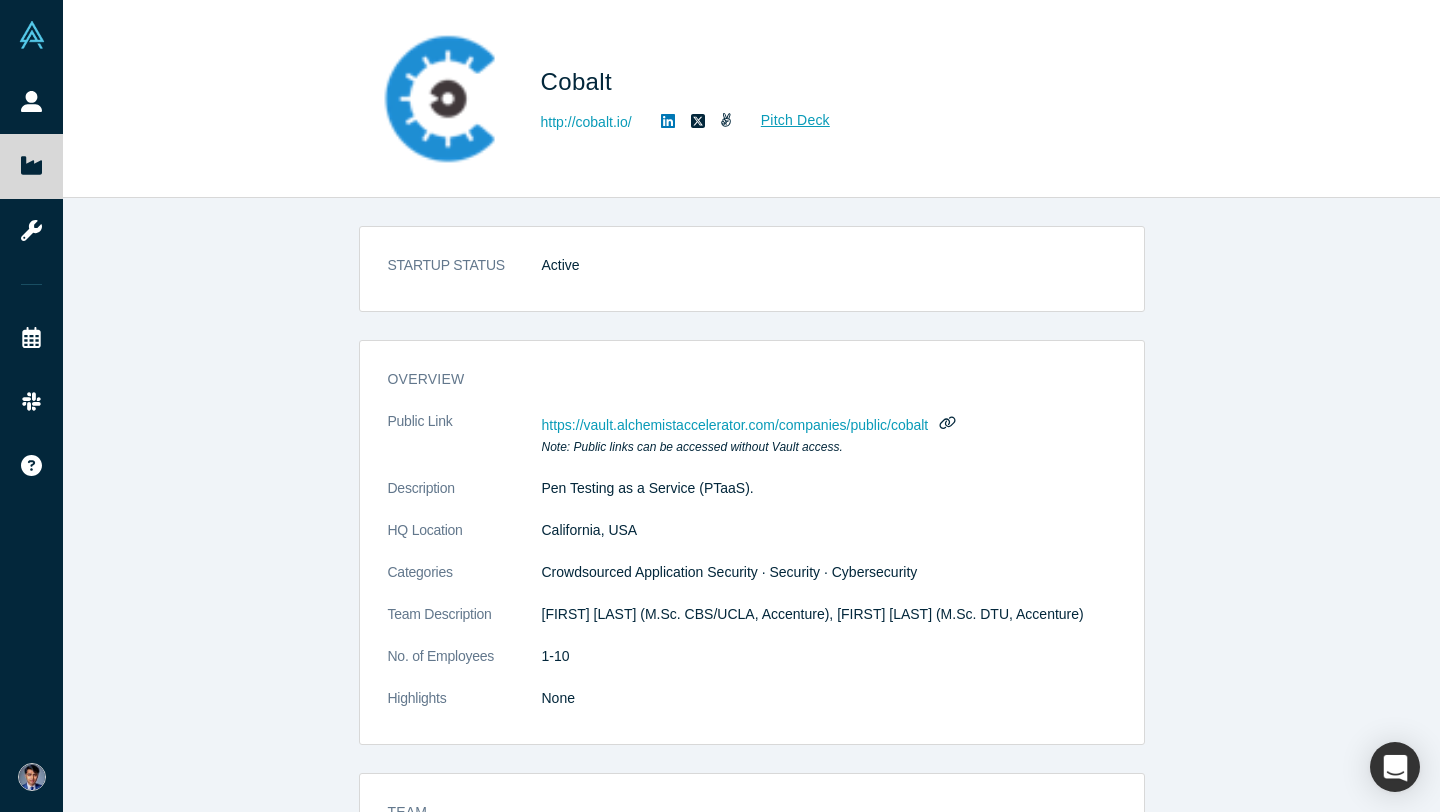scroll, scrollTop: 0, scrollLeft: 0, axis: both 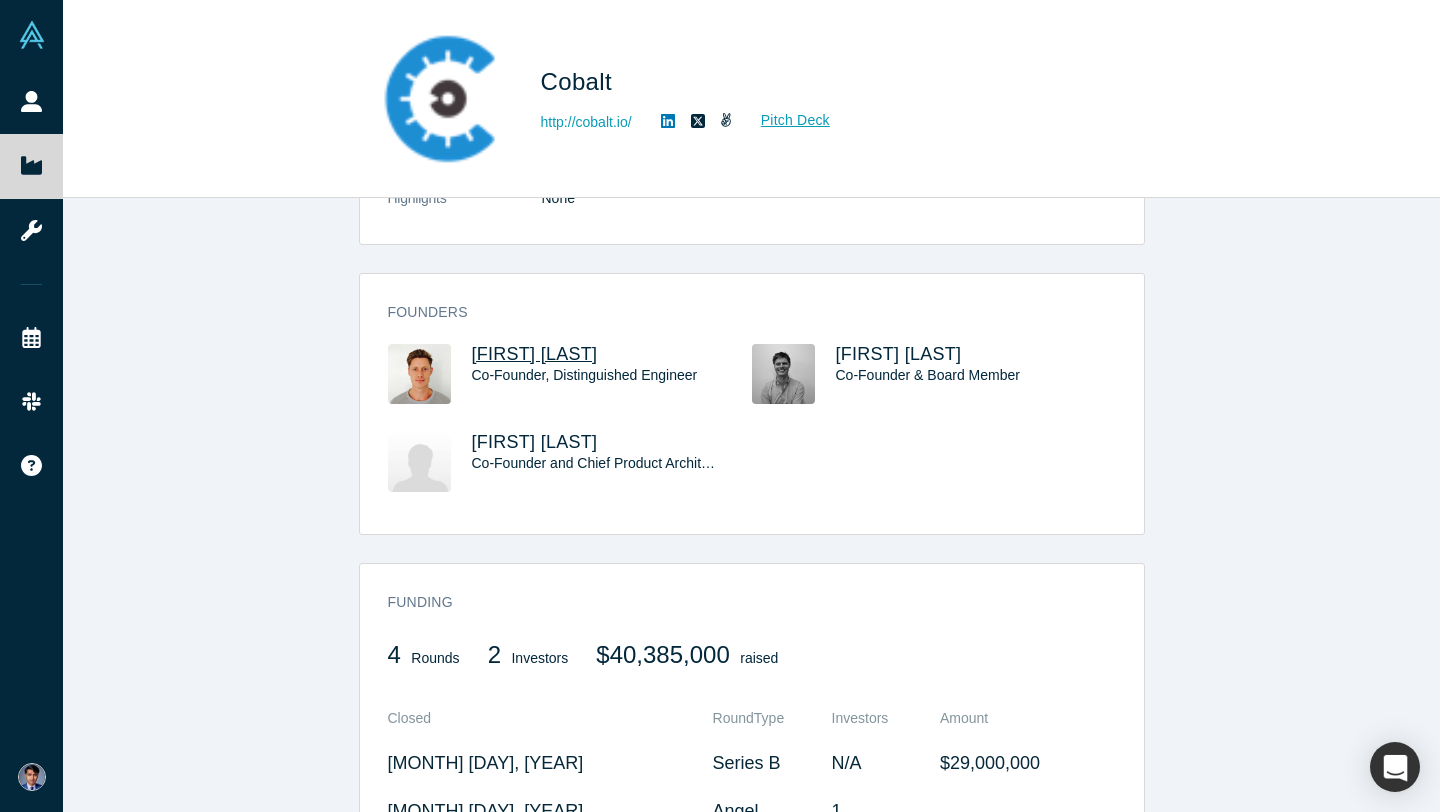 click on "[FIRST] [LAST]" at bounding box center (535, 354) 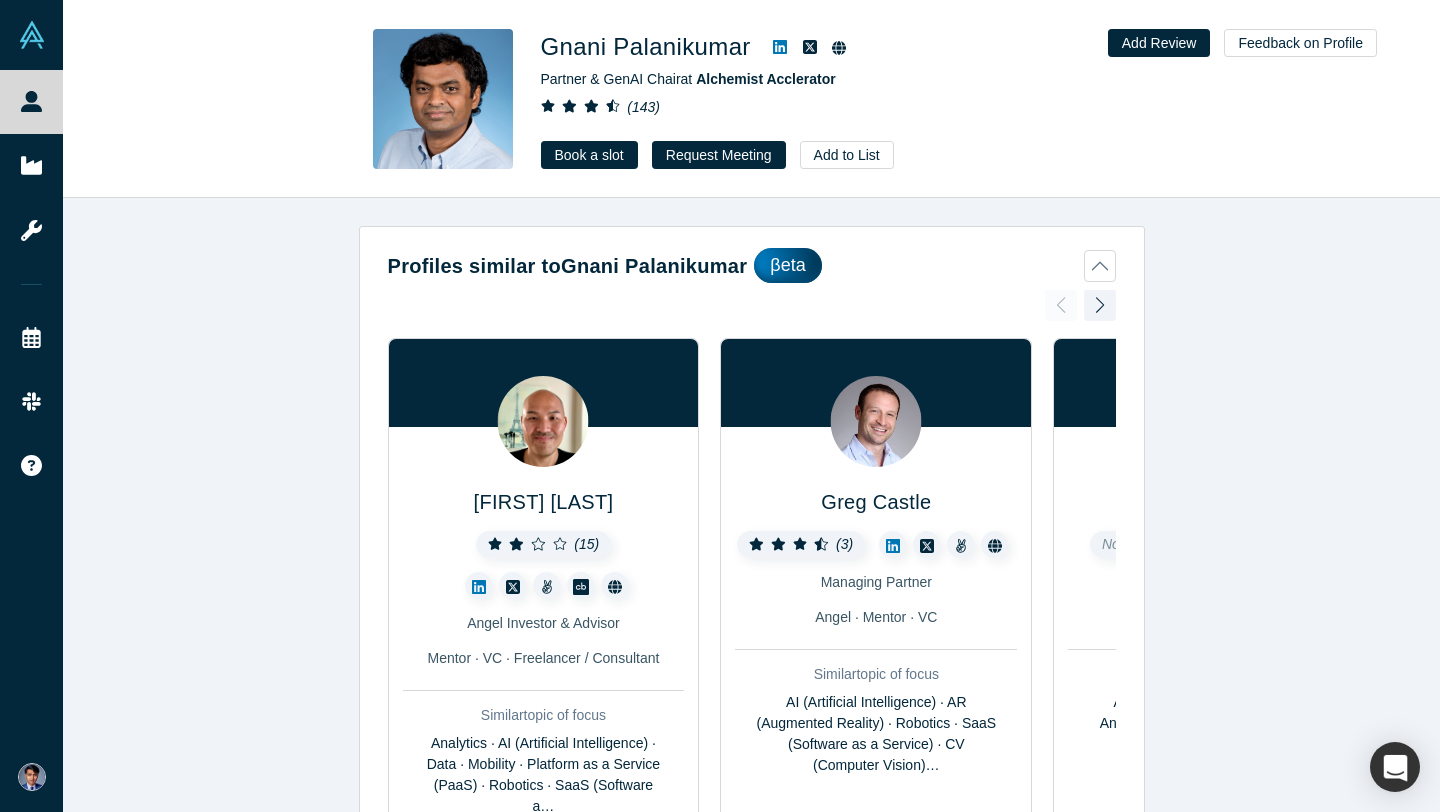 scroll, scrollTop: 0, scrollLeft: 0, axis: both 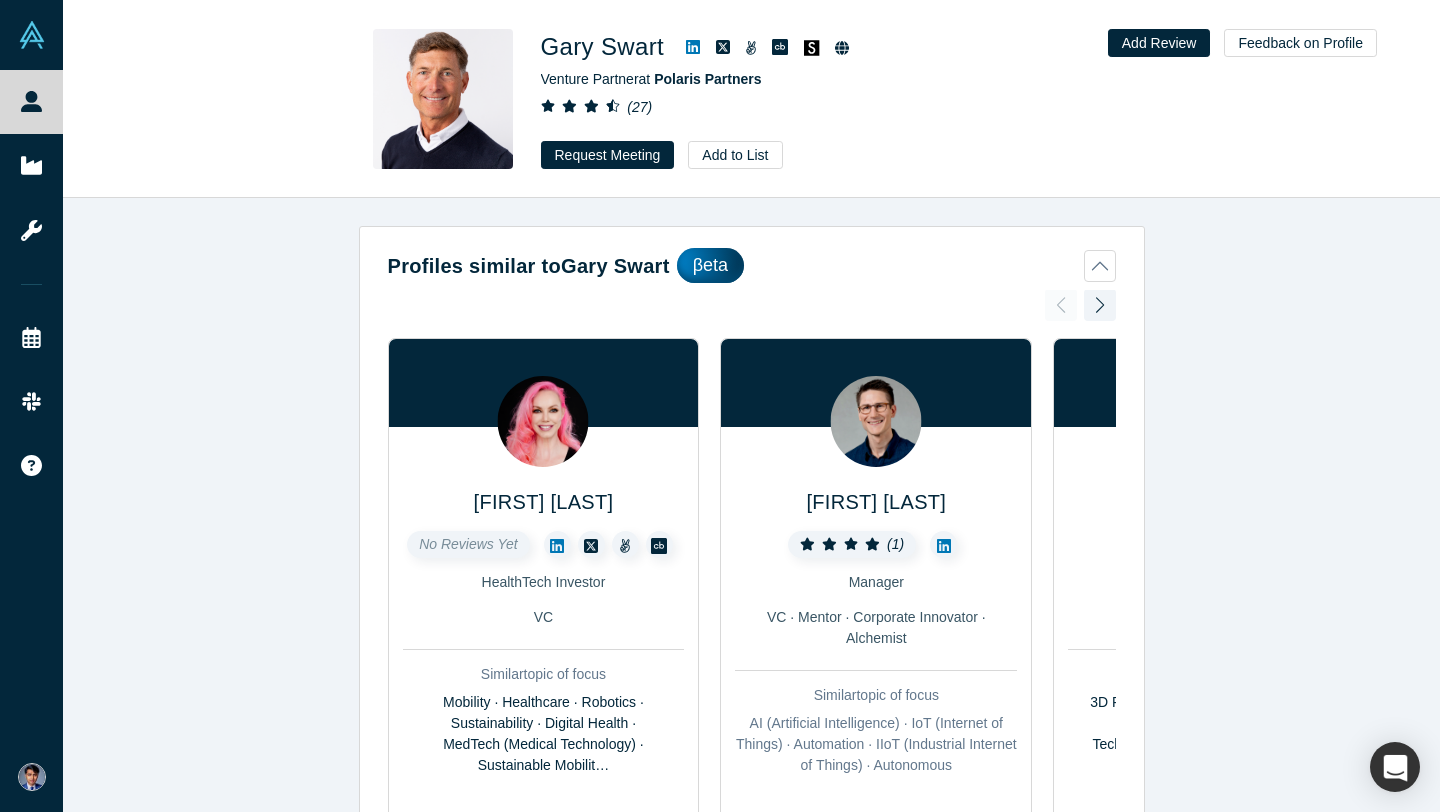 click 